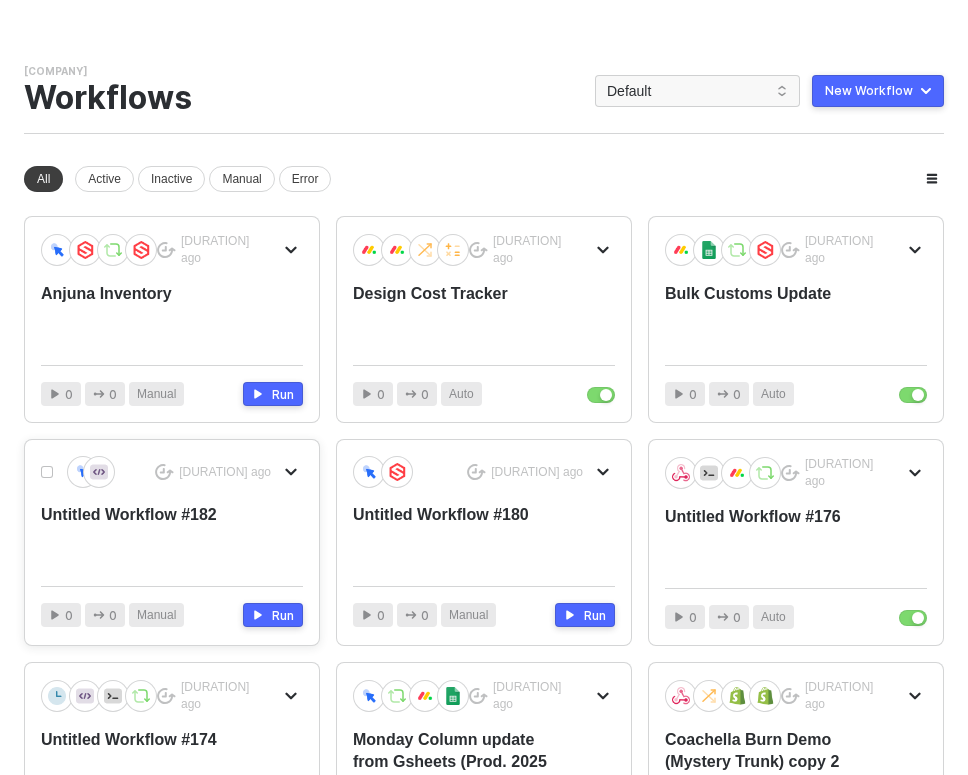 scroll, scrollTop: 0, scrollLeft: 0, axis: both 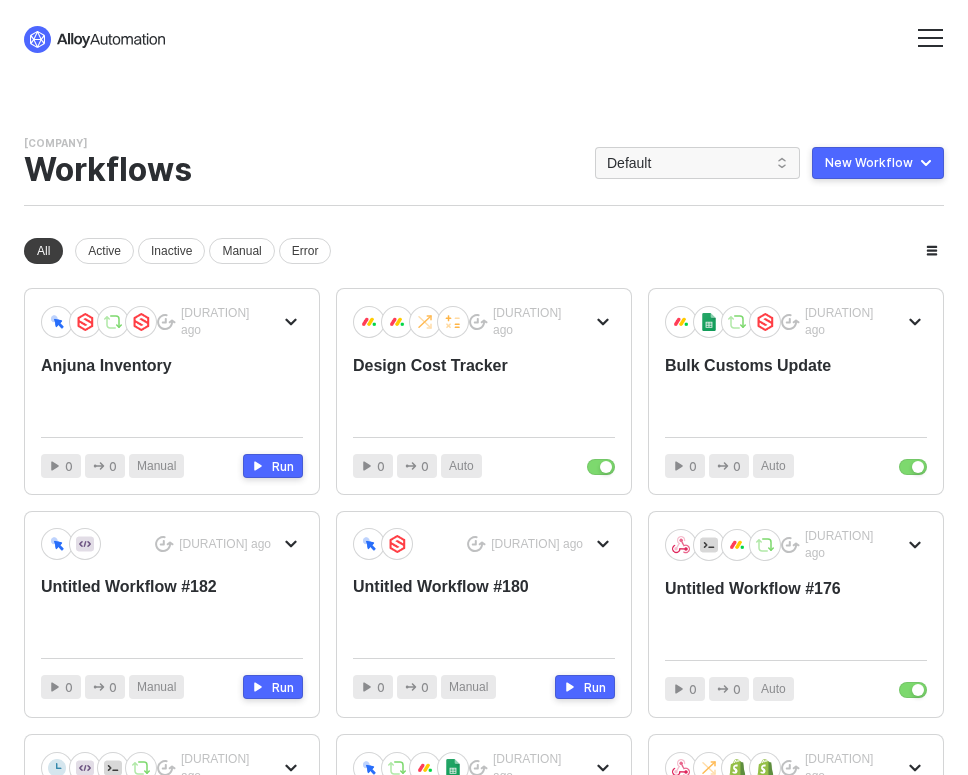 click on "New Workflow" at bounding box center (878, 163) 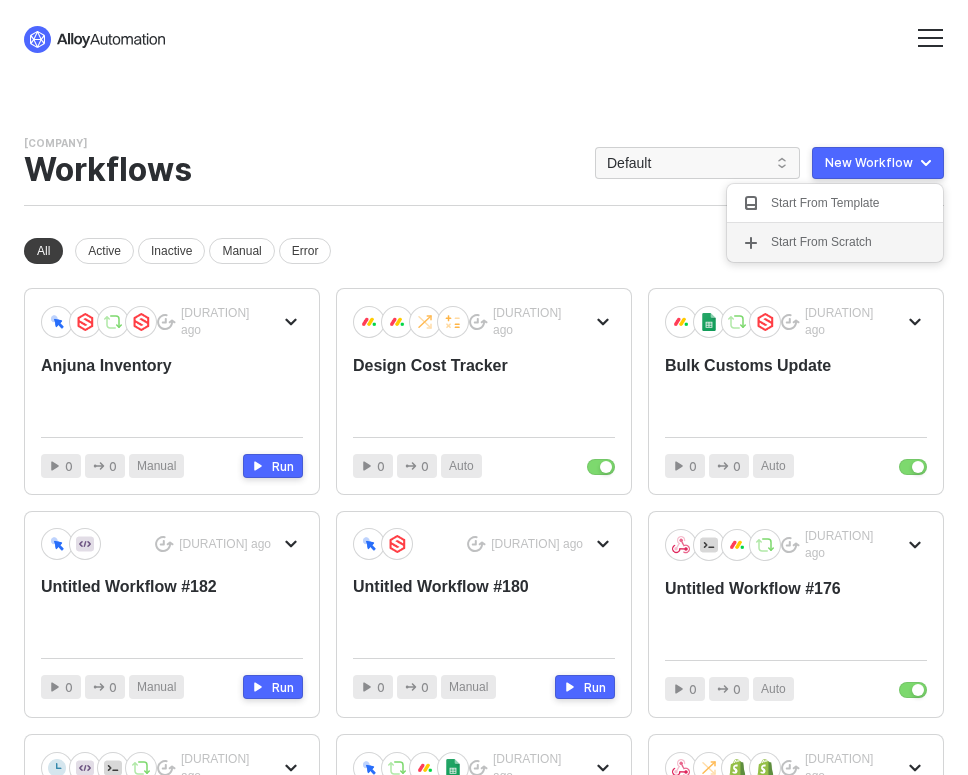 click on "Start From Scratch" at bounding box center [821, 242] 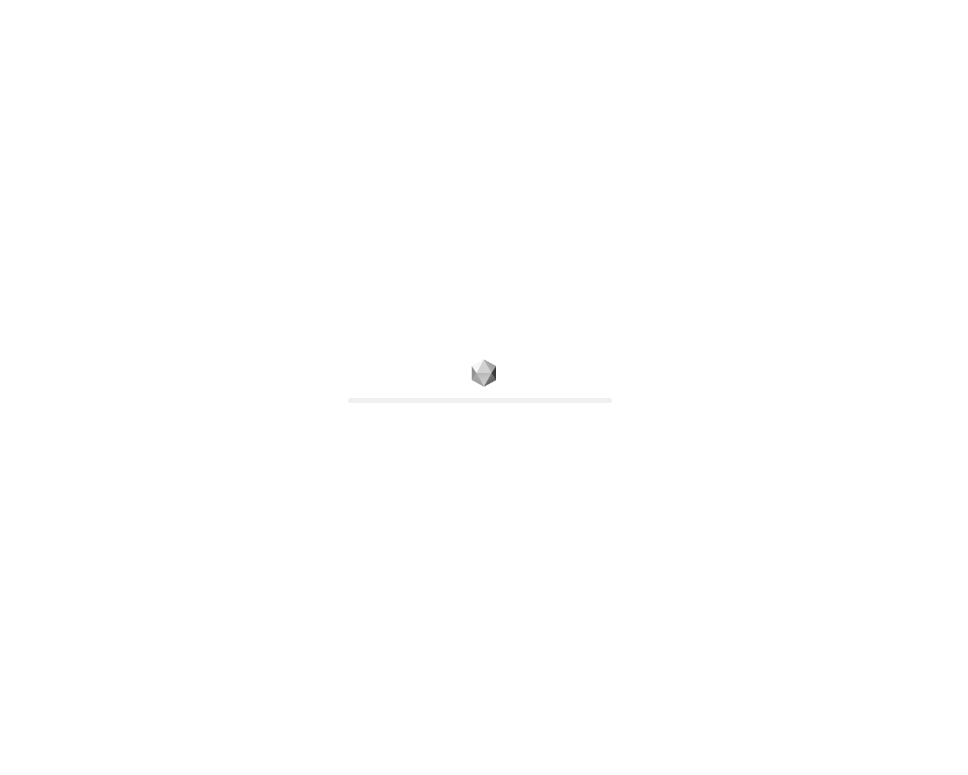scroll, scrollTop: 0, scrollLeft: 0, axis: both 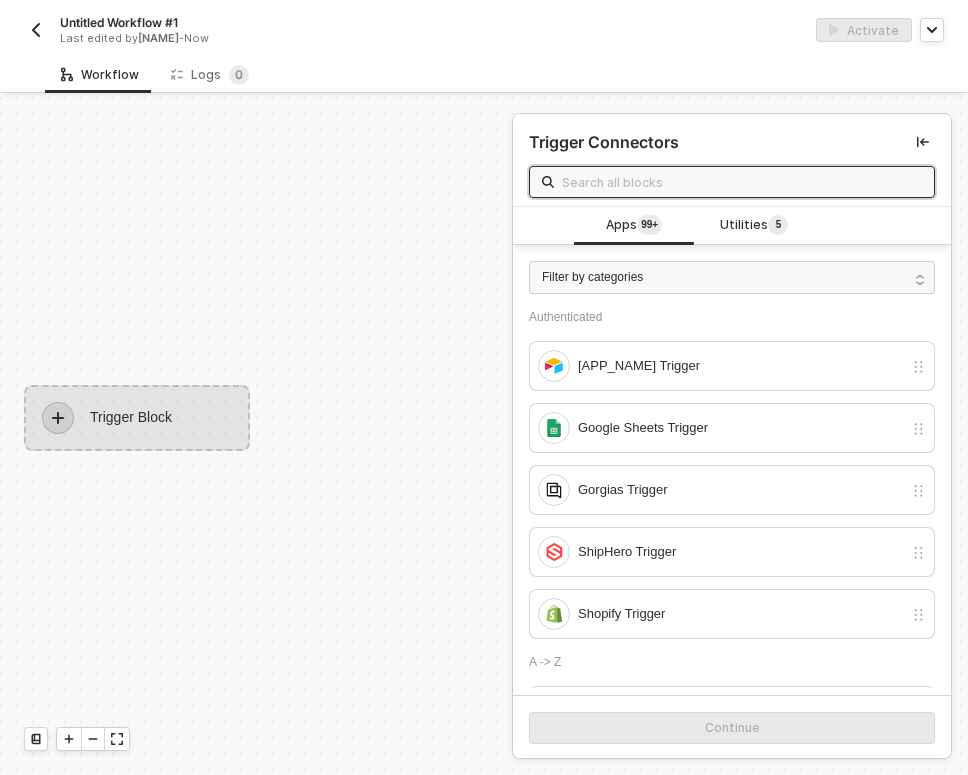 click on "Trigger Block" at bounding box center [137, 418] 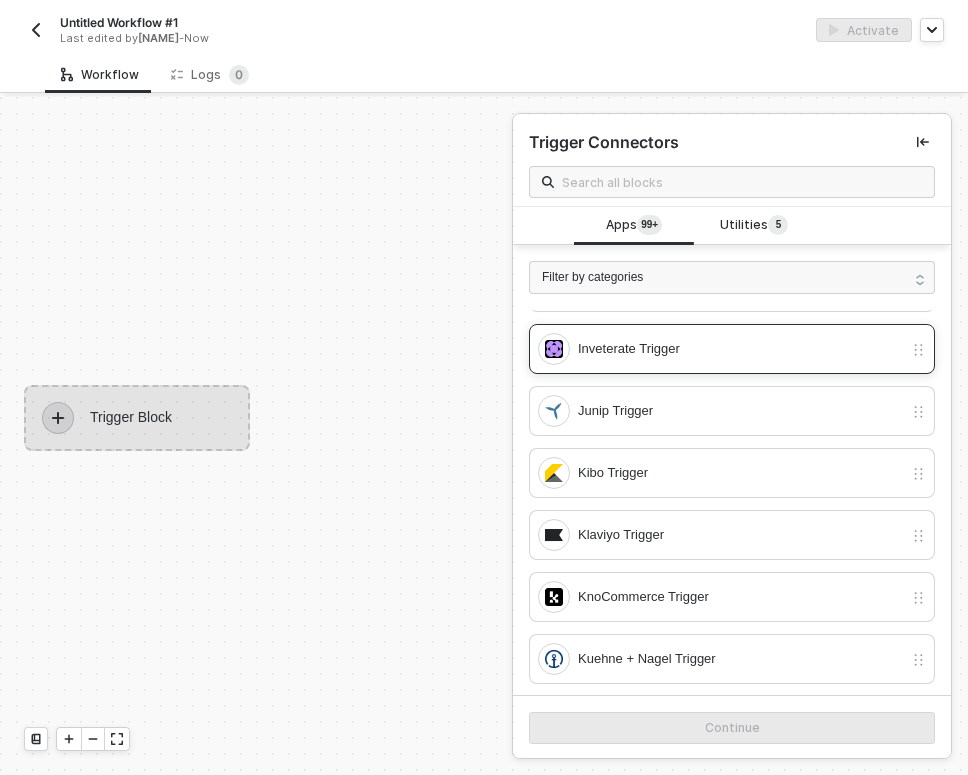 scroll, scrollTop: 2818, scrollLeft: 0, axis: vertical 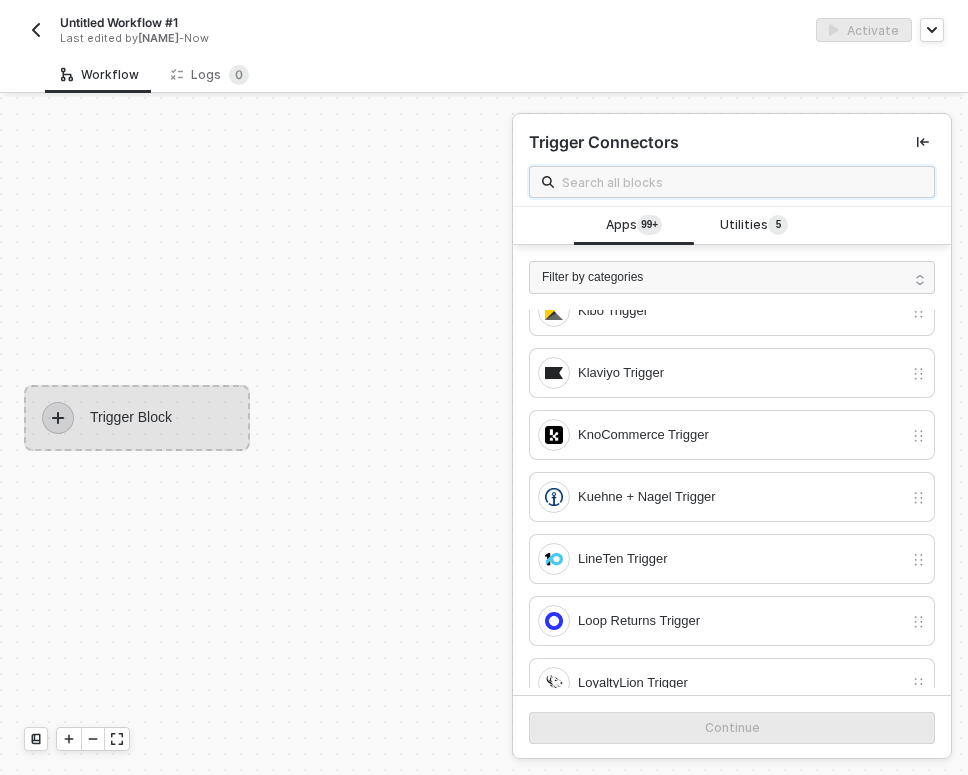 click at bounding box center [742, 182] 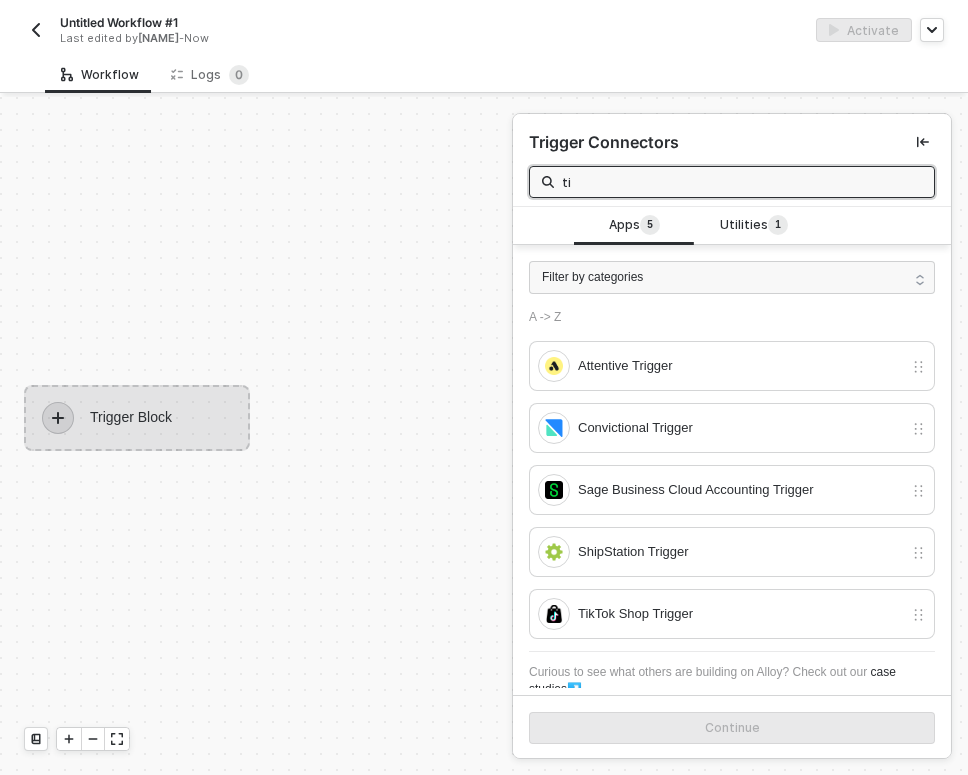 type on "t" 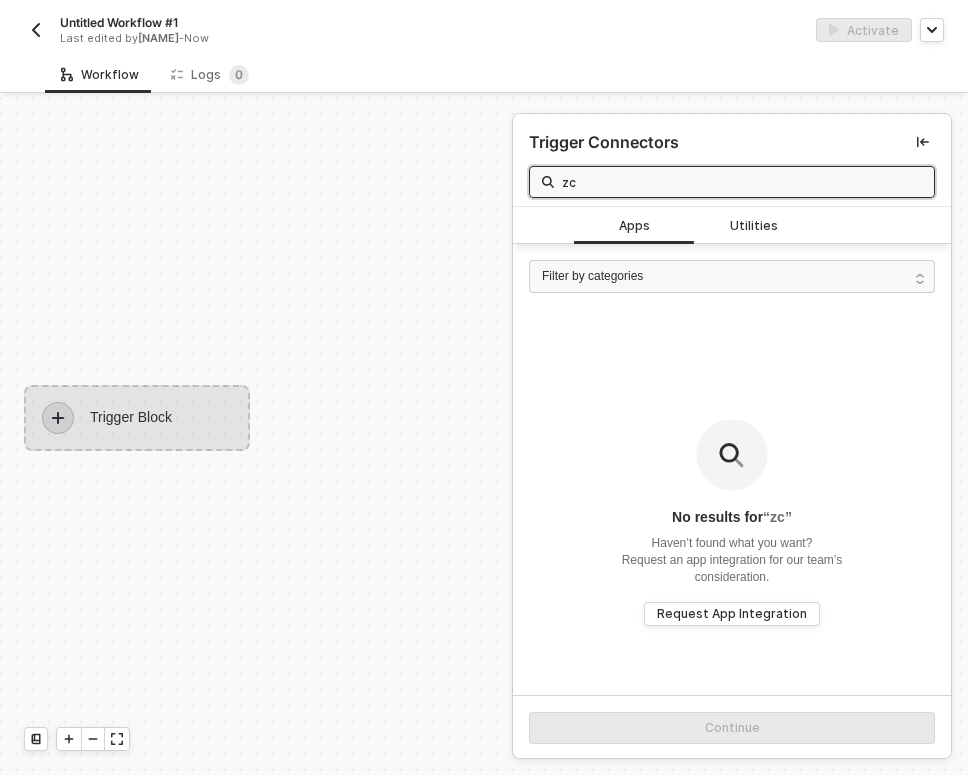 type on "z" 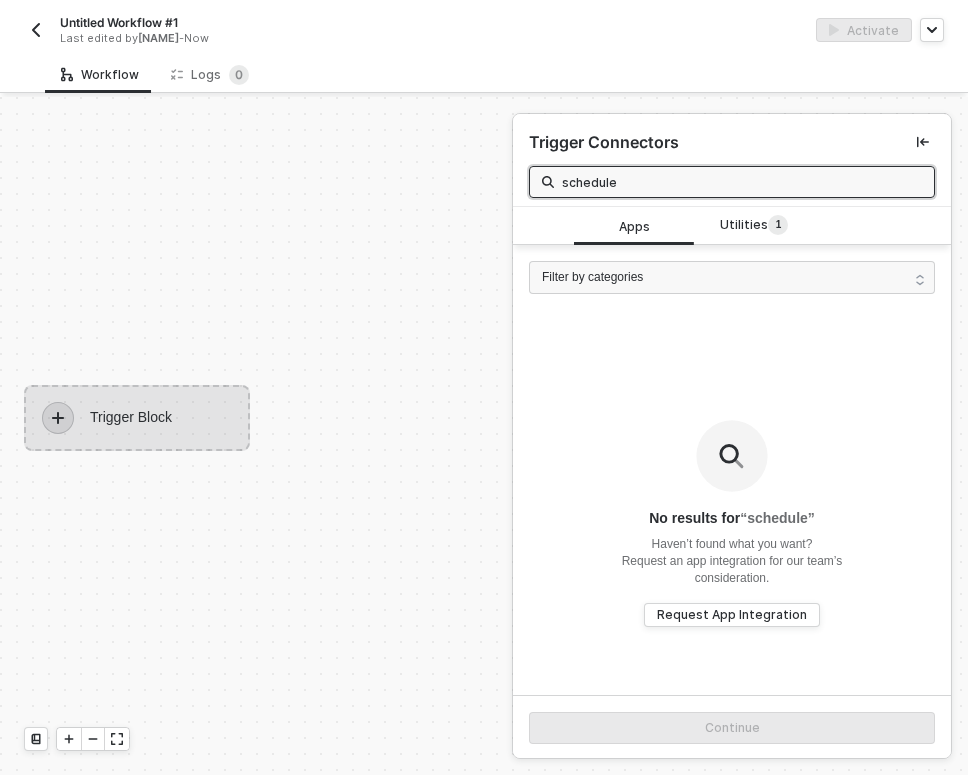 type on "schedule" 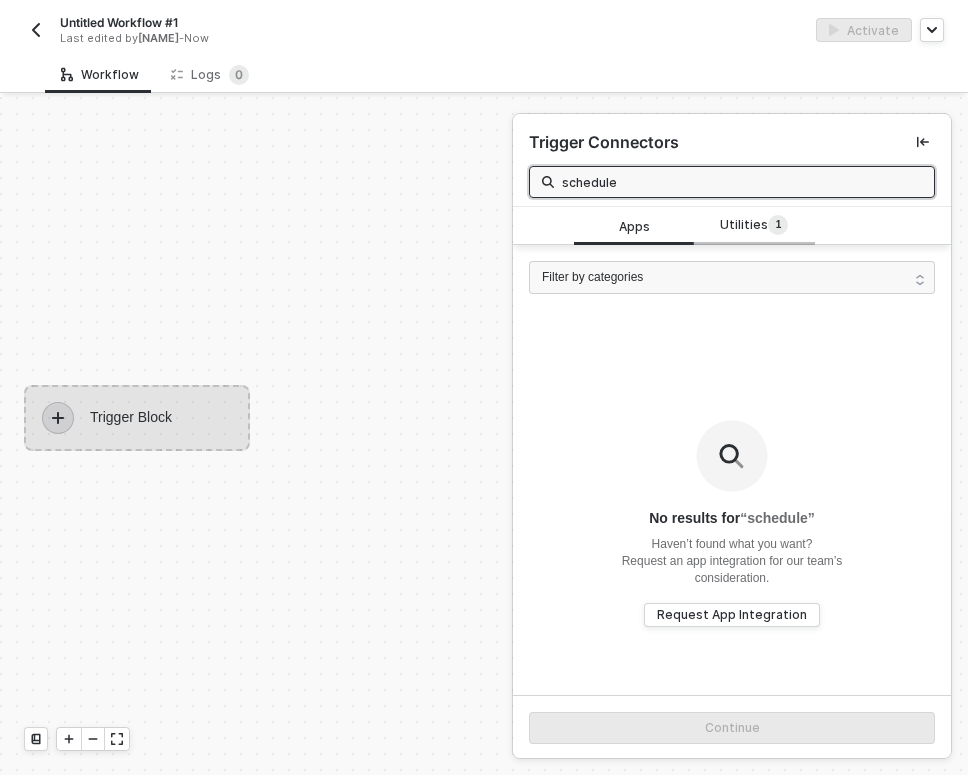 click on "Utilities  1" at bounding box center (754, 226) 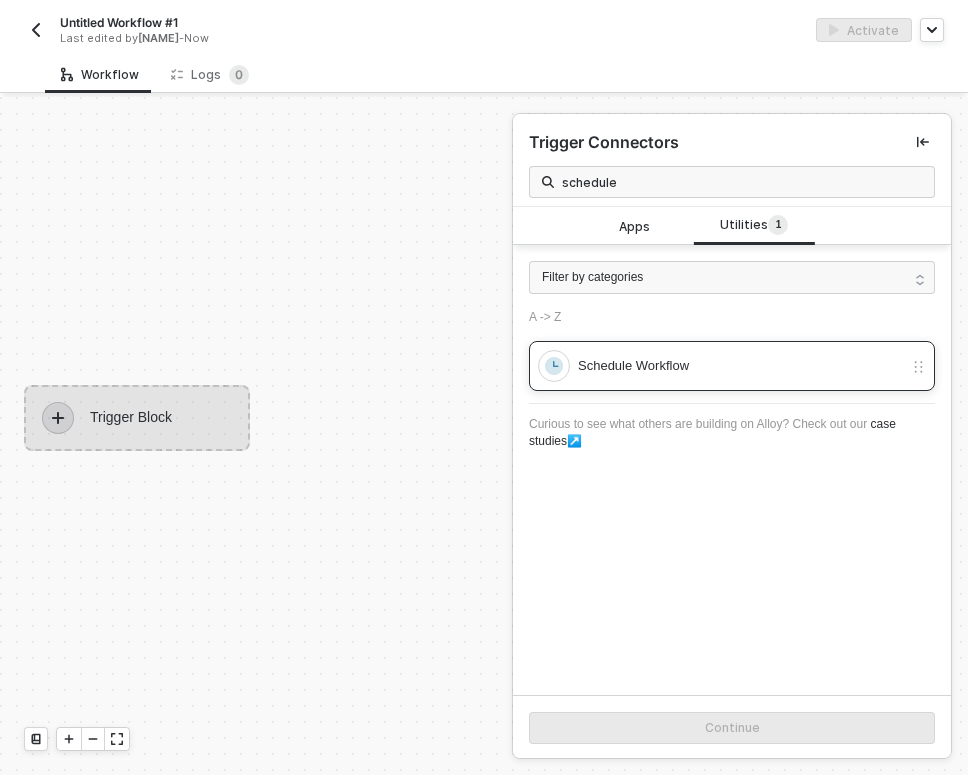 click on "Schedule Workflow" at bounding box center [732, 366] 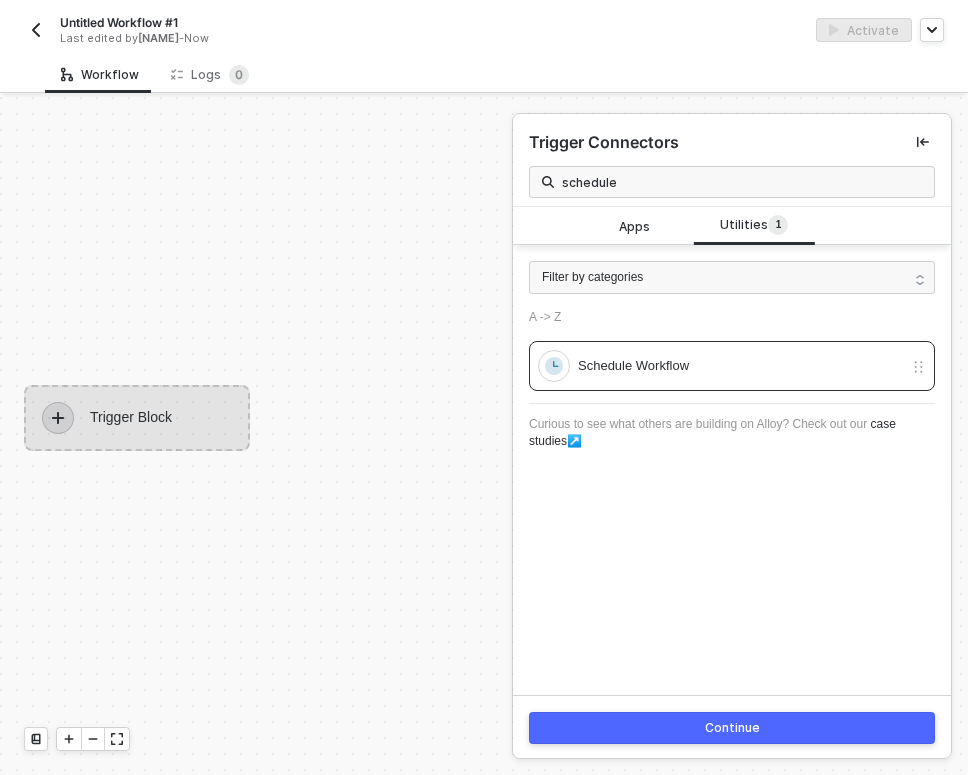 click on "Continue" at bounding box center [732, 728] 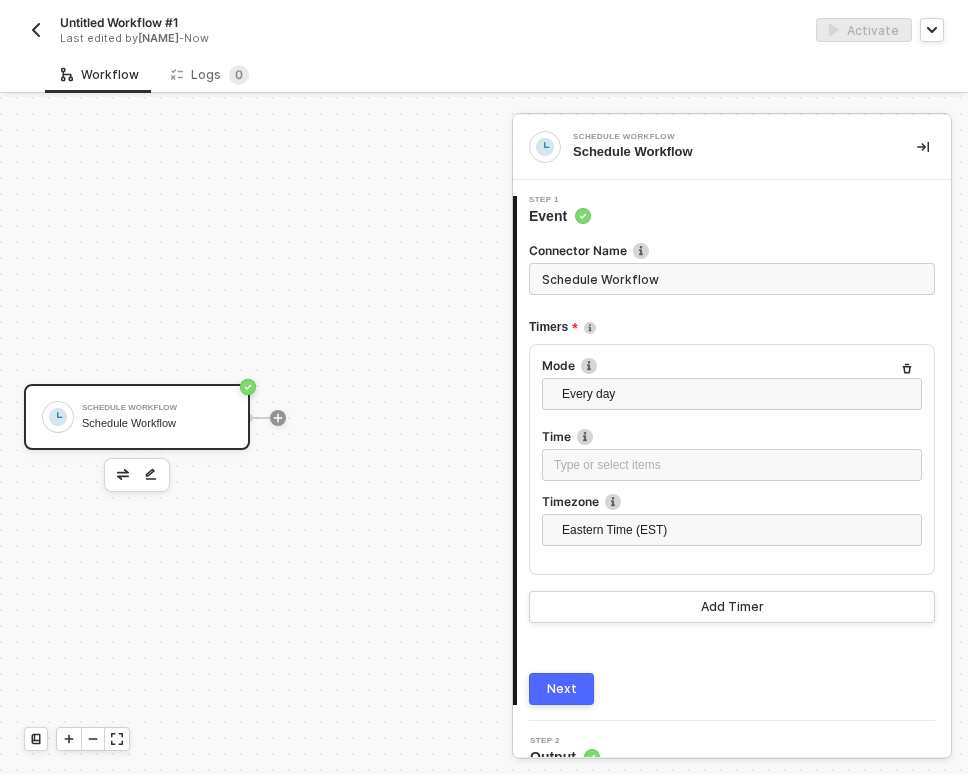 click on "Every day" at bounding box center [732, 399] 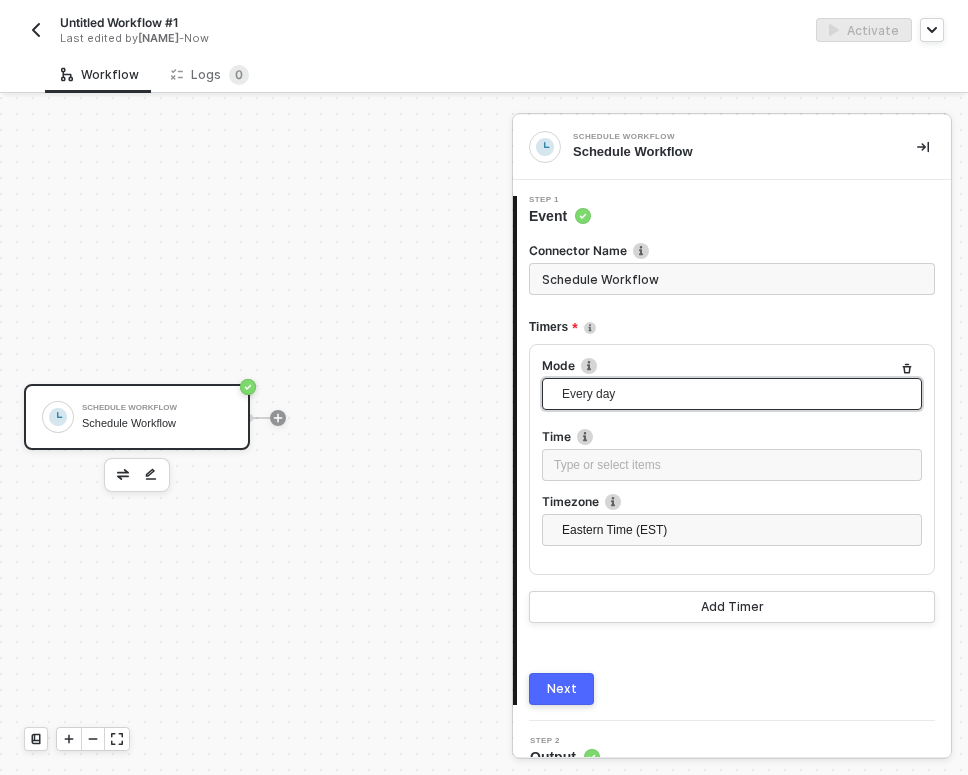 click on "Every day" at bounding box center (736, 394) 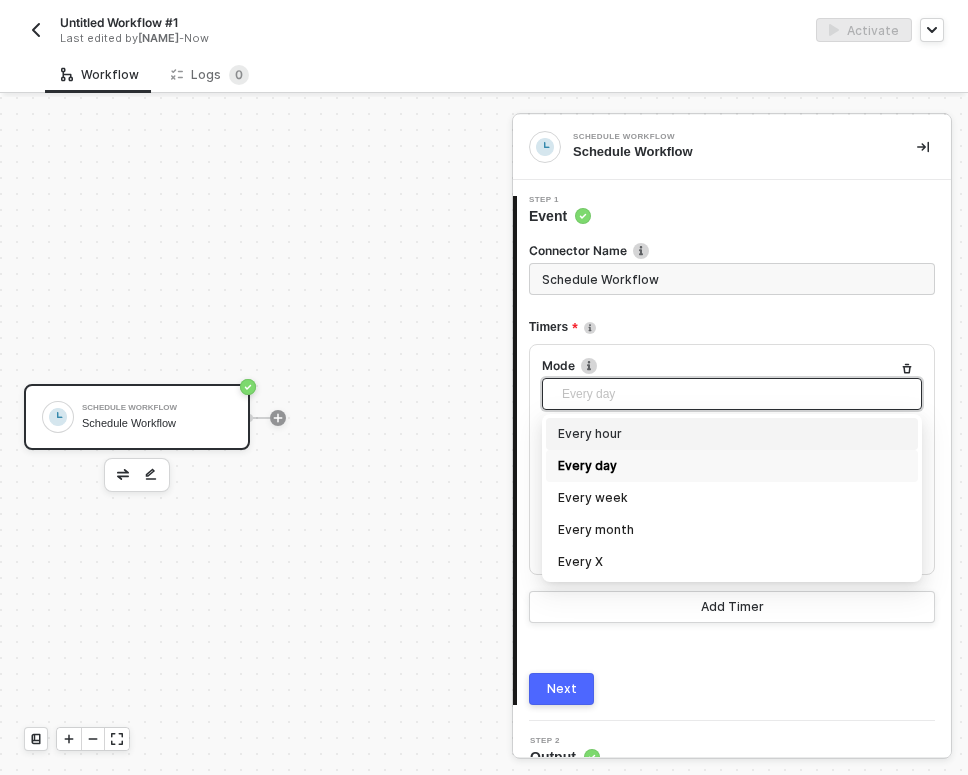 click on "Timers" at bounding box center (732, 327) 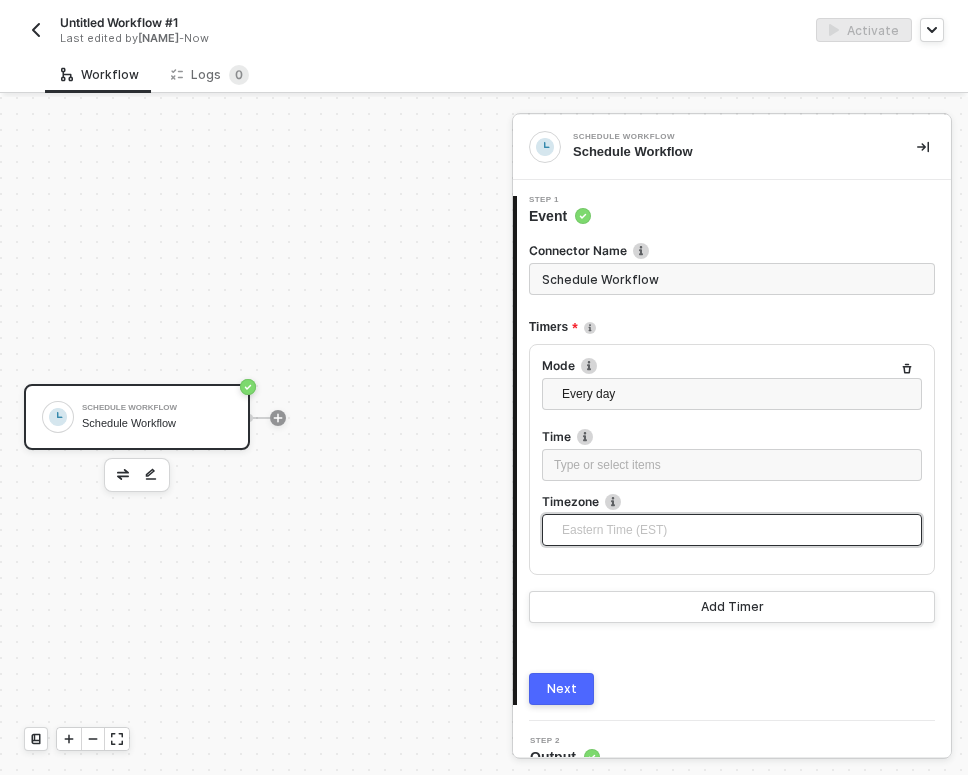 click on "Eastern Time (EST)" at bounding box center (736, 530) 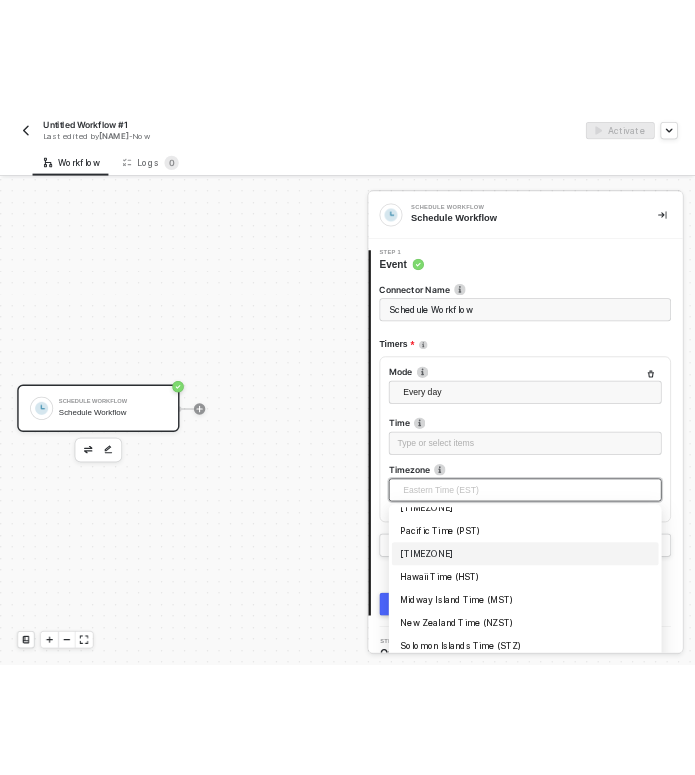 scroll, scrollTop: 78, scrollLeft: 0, axis: vertical 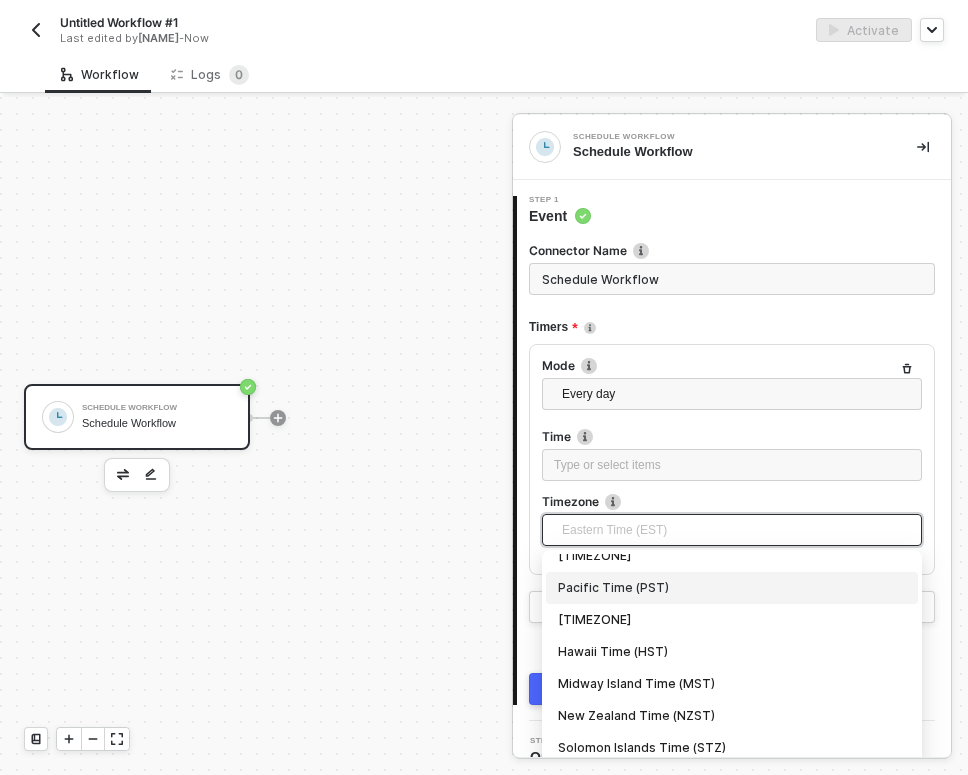 click on "Pacific Time (PST)" at bounding box center [732, 588] 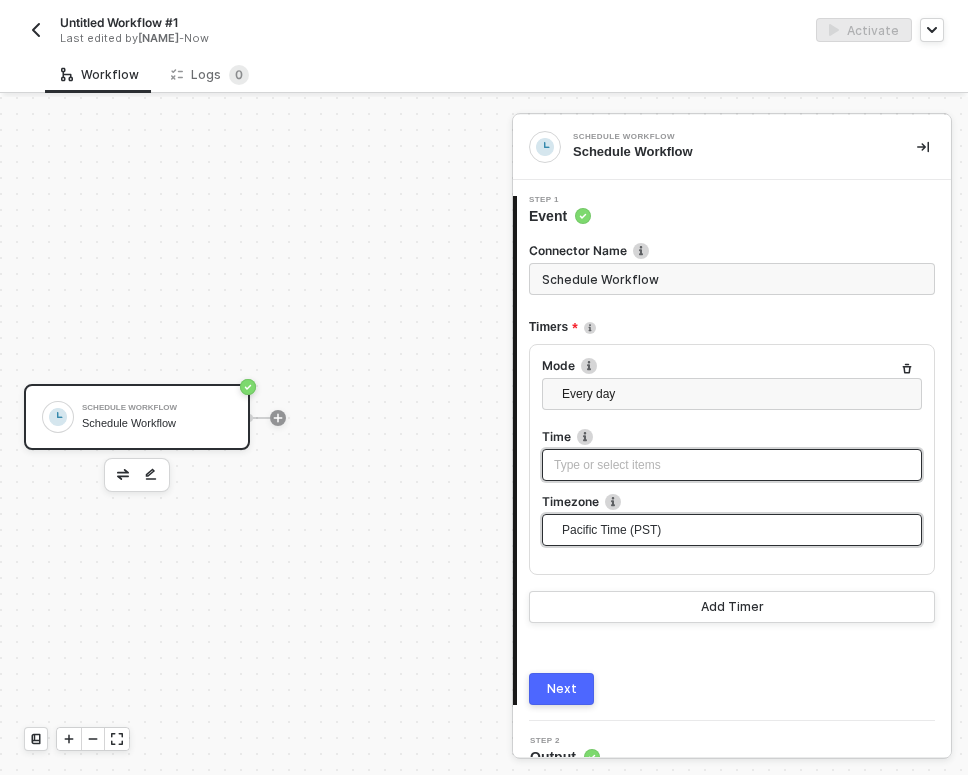click on "Type or select items ﻿" at bounding box center (732, 465) 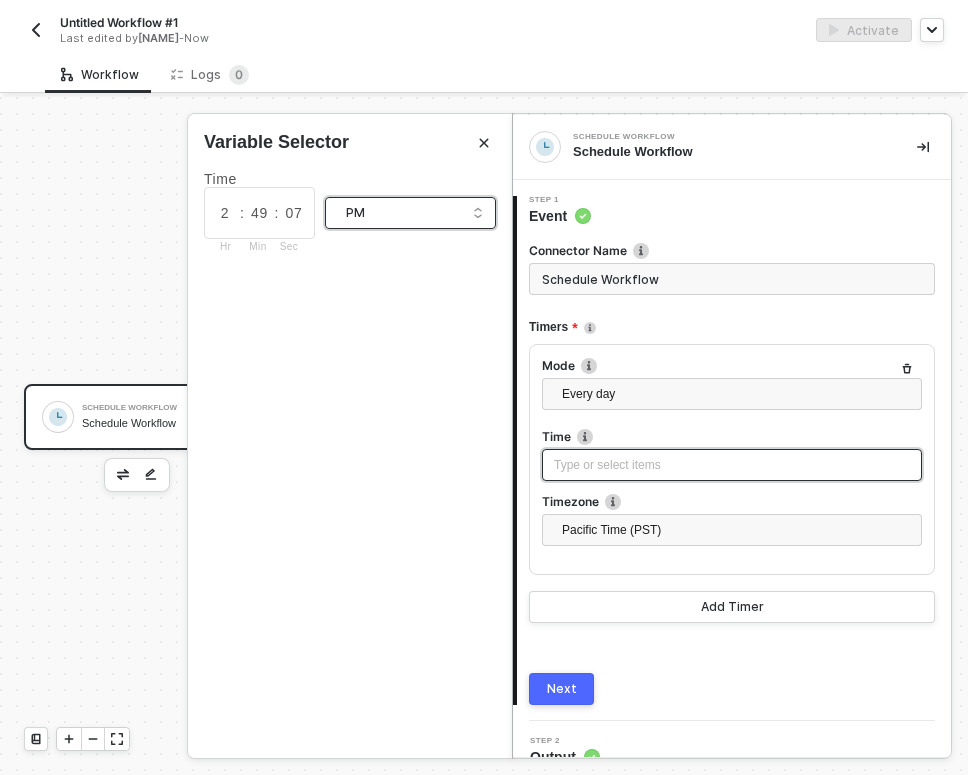click on "PM" at bounding box center (404, 213) 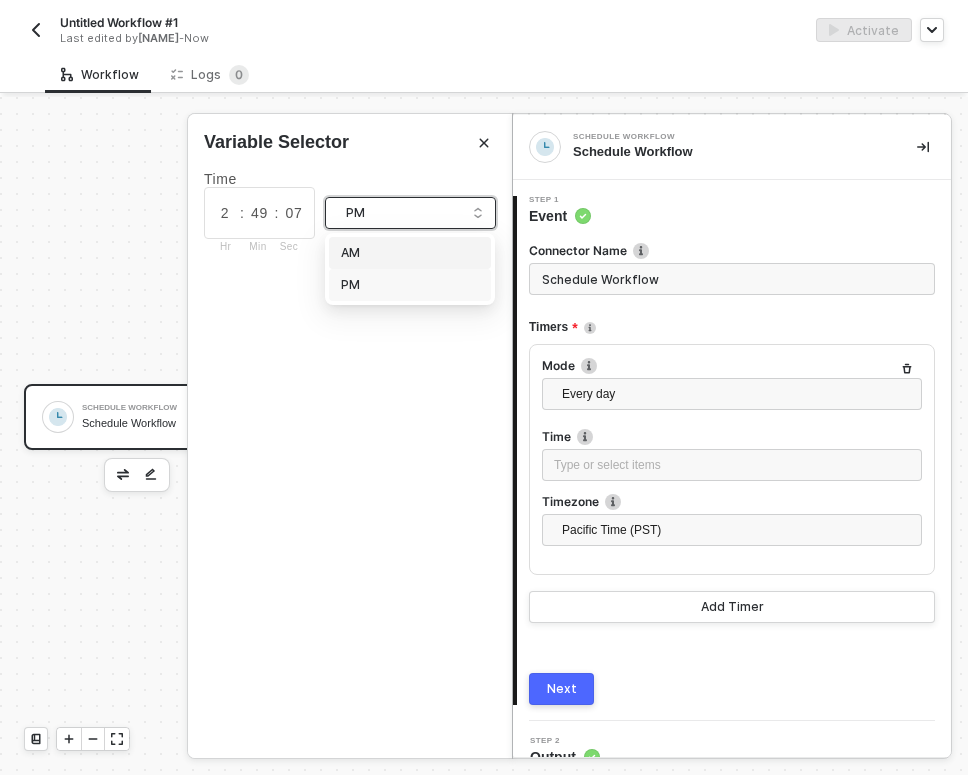 click on "AM" at bounding box center (410, 253) 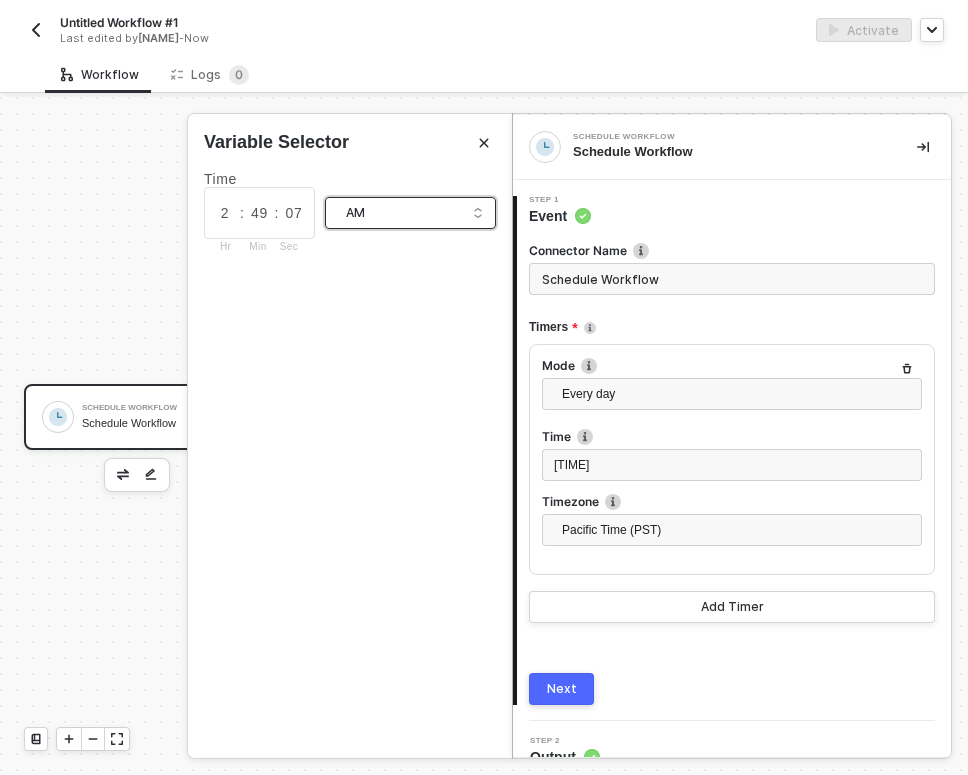 click at bounding box center [410, 214] 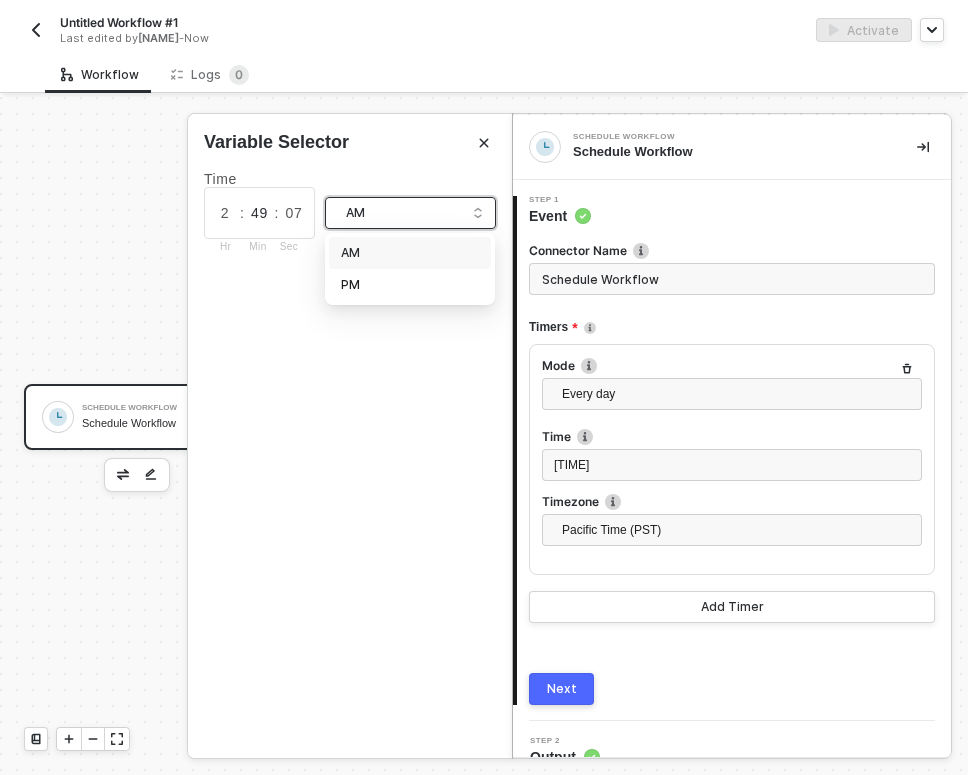 click on "49" at bounding box center (259, 213) 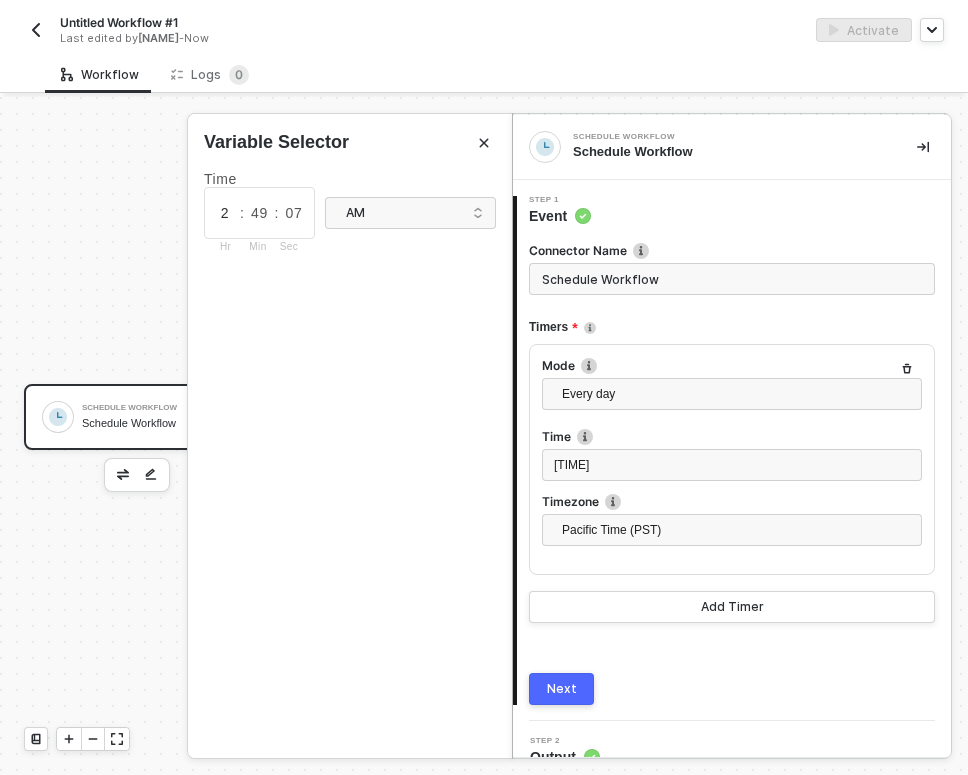 click on "2" at bounding box center [225, 213] 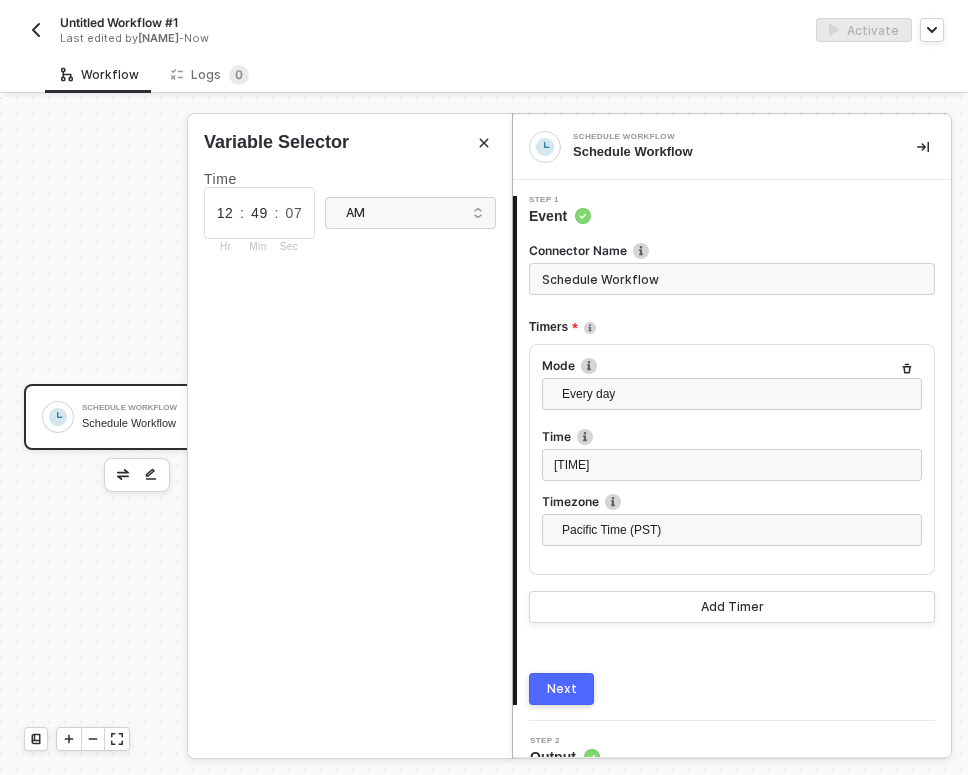 type on "12" 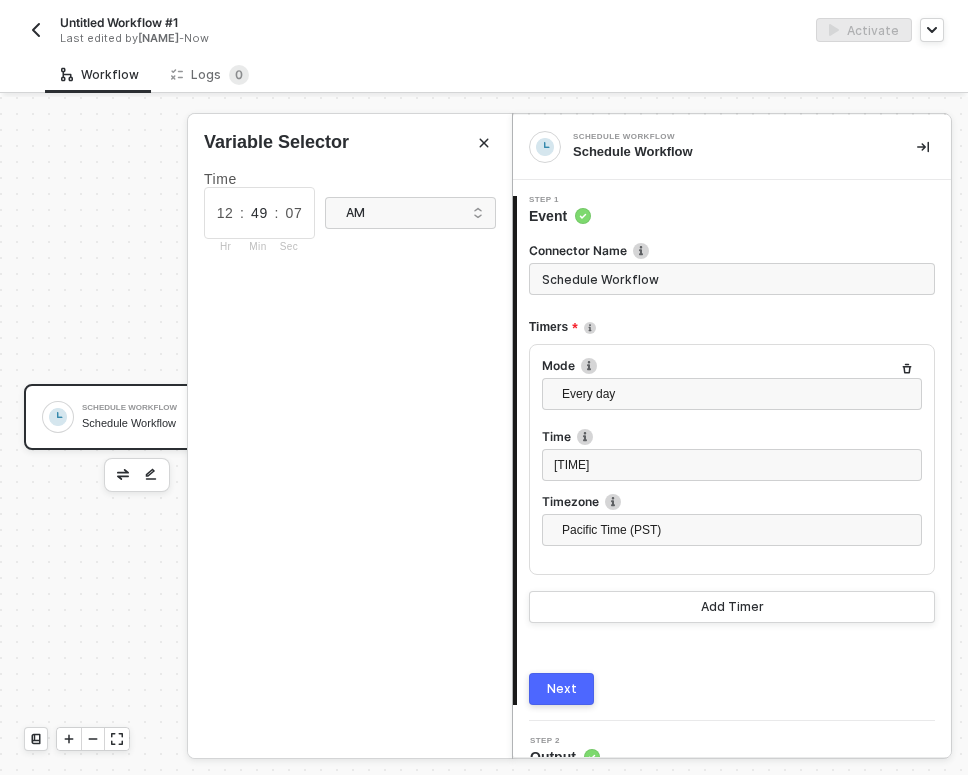 click on "49" at bounding box center [259, 213] 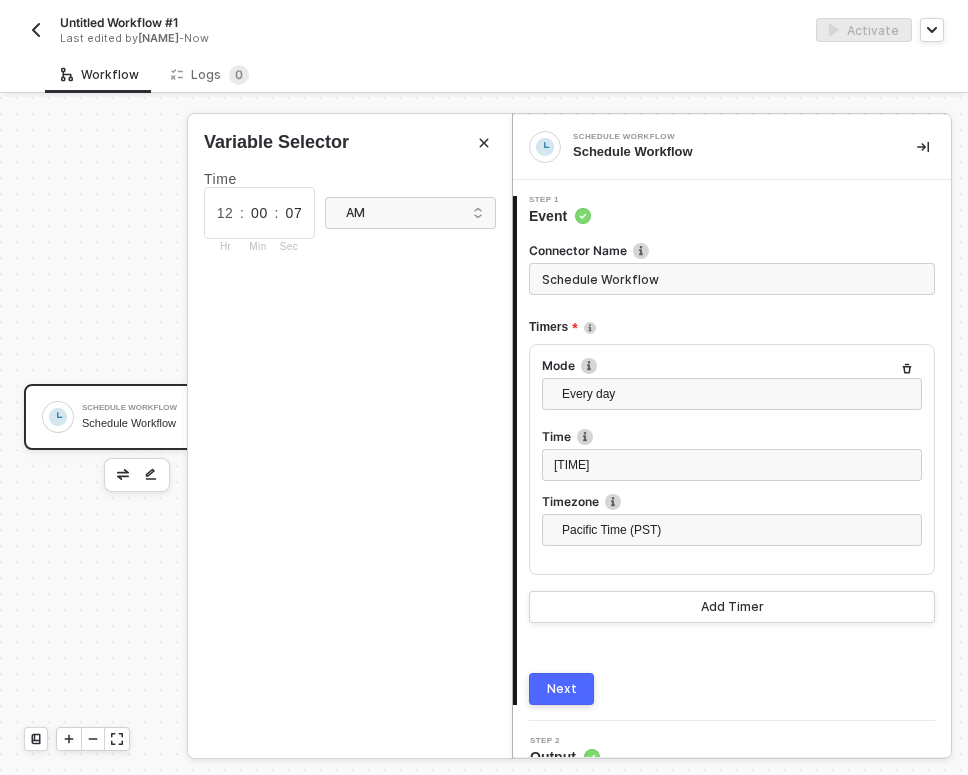 type on "00" 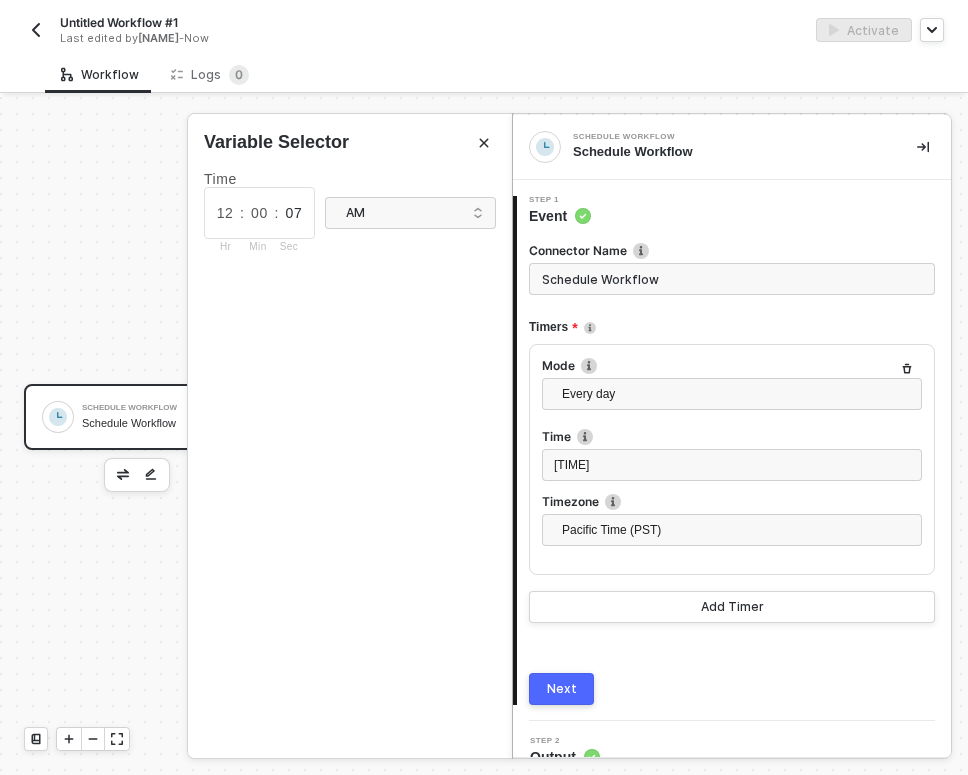 click on "07" at bounding box center (294, 213) 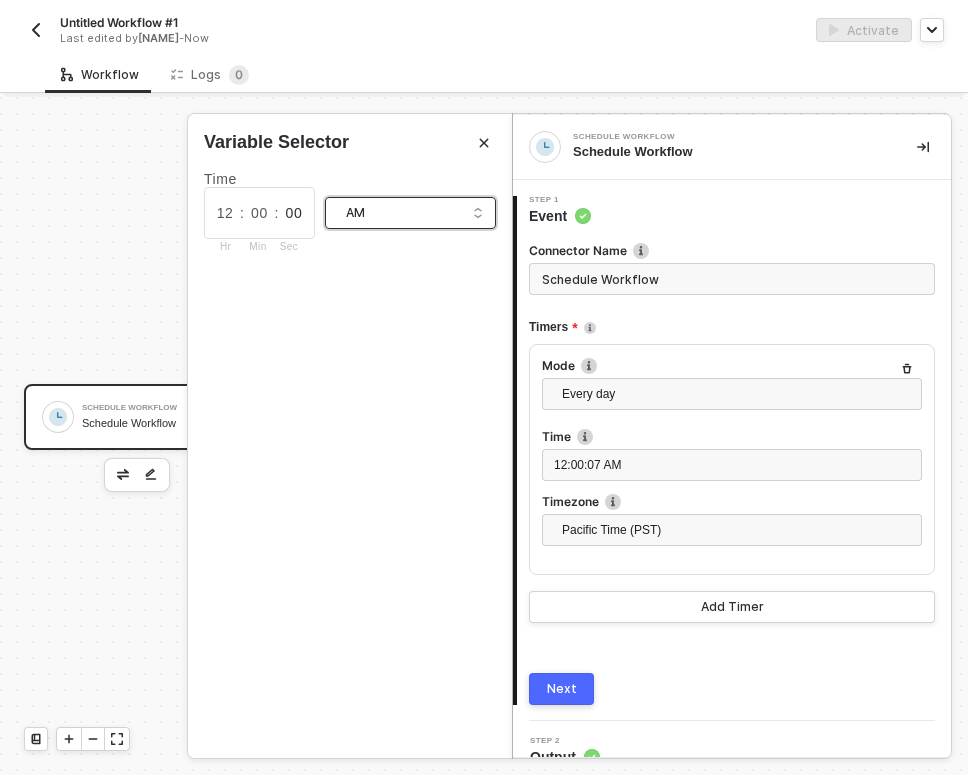 click on "AM" at bounding box center [404, 213] 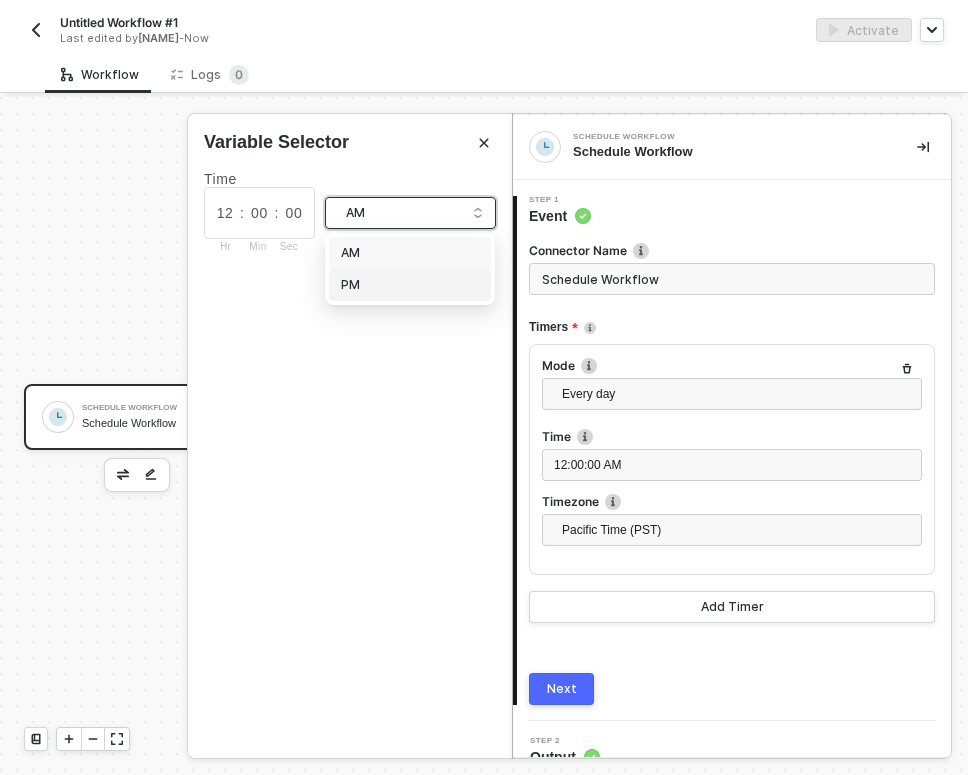 click on "PM" at bounding box center [410, 285] 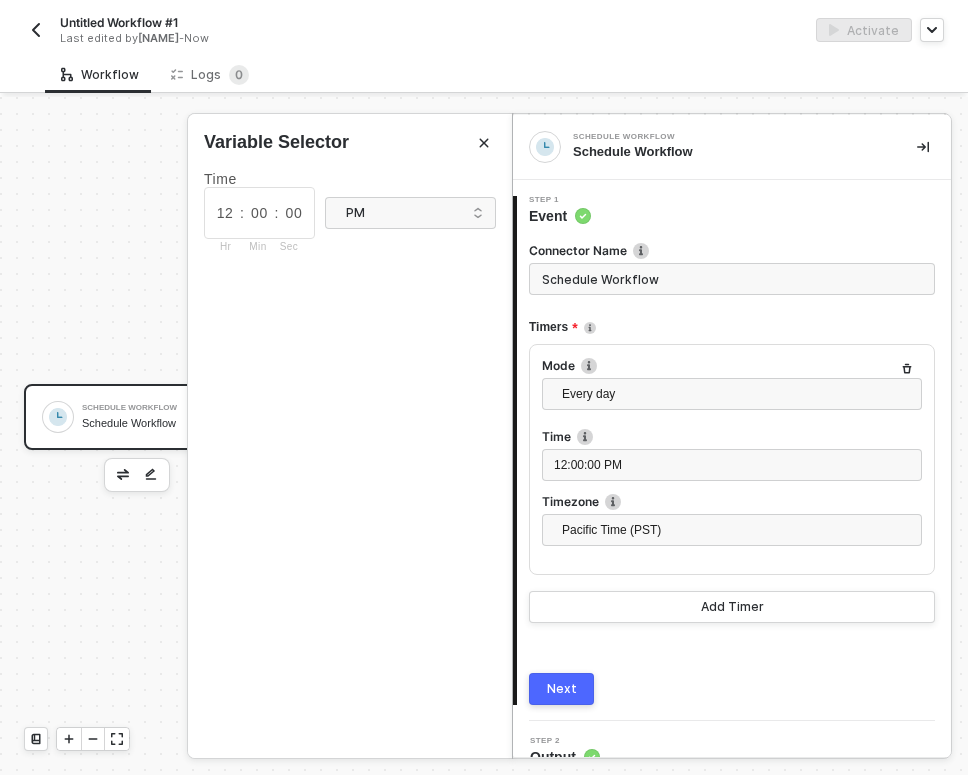 click on "Time 12 : 00 : 00 Hr Min Sec PM am pm AM PM" at bounding box center [350, 456] 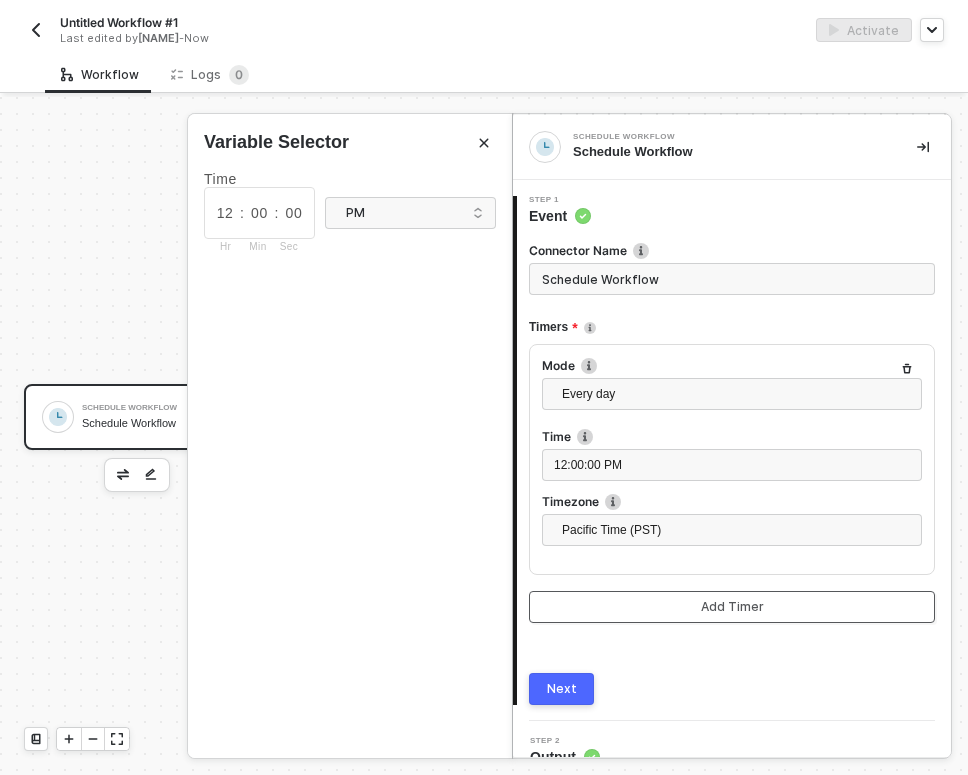 click on "Add Timer" at bounding box center [732, 607] 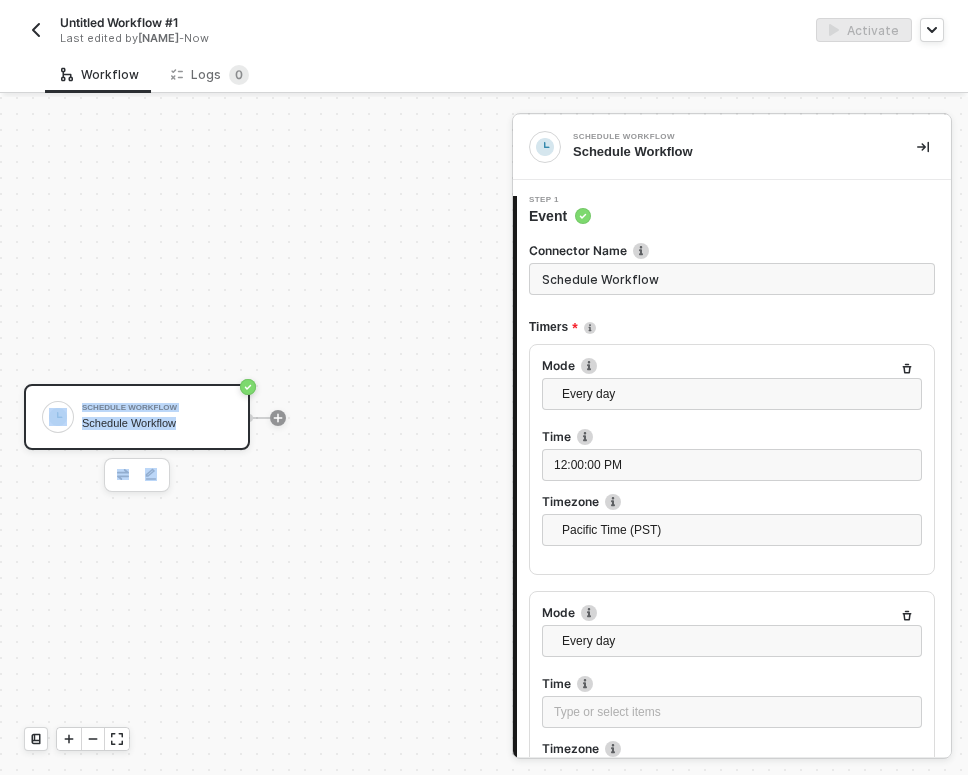 drag, startPoint x: 3, startPoint y: 512, endPoint x: 162, endPoint y: 508, distance: 159.05031 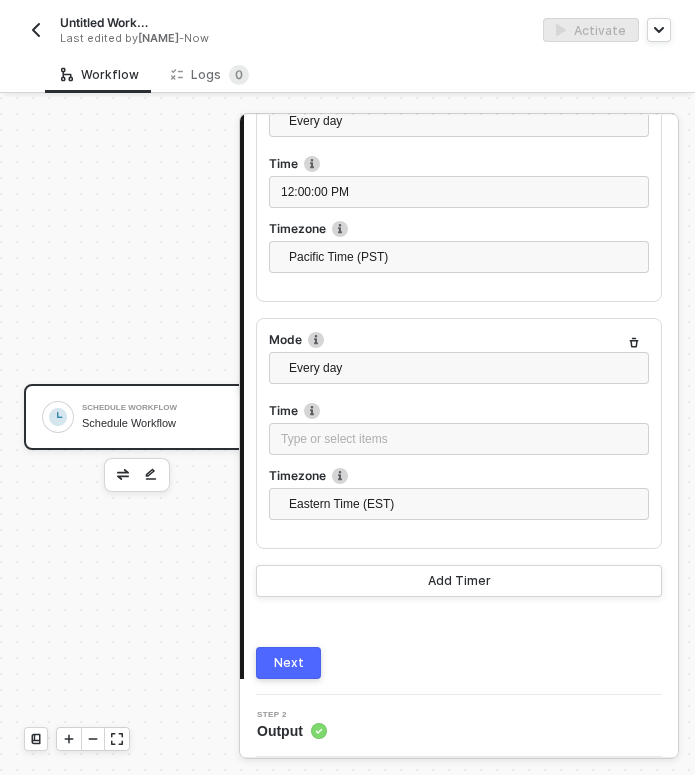 scroll, scrollTop: 273, scrollLeft: 0, axis: vertical 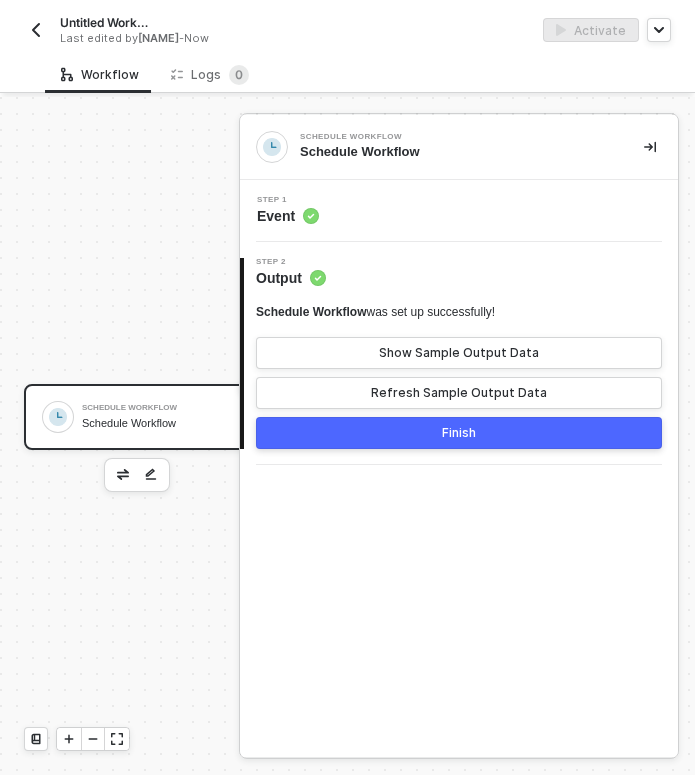 click on "Schedule Workflow Schedule Workflow" at bounding box center [143, 417] 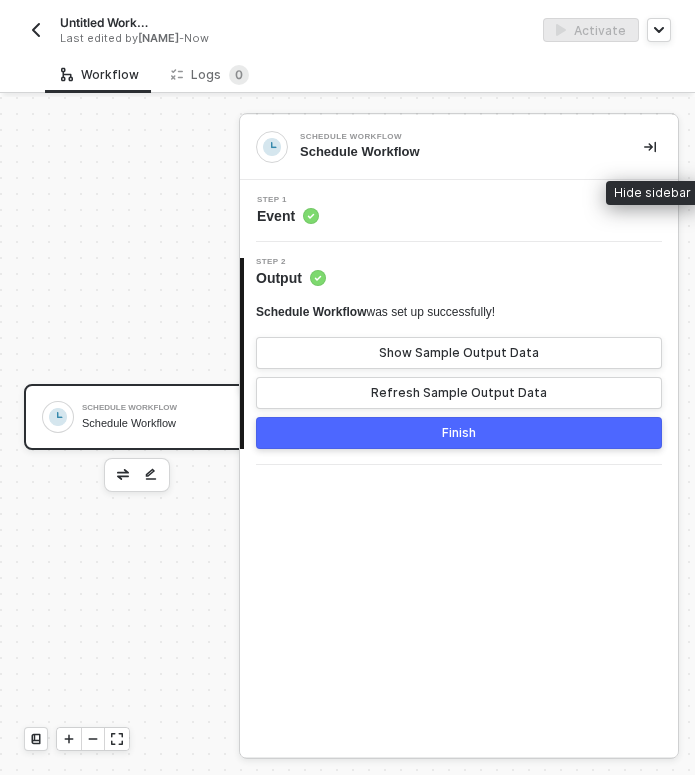 click 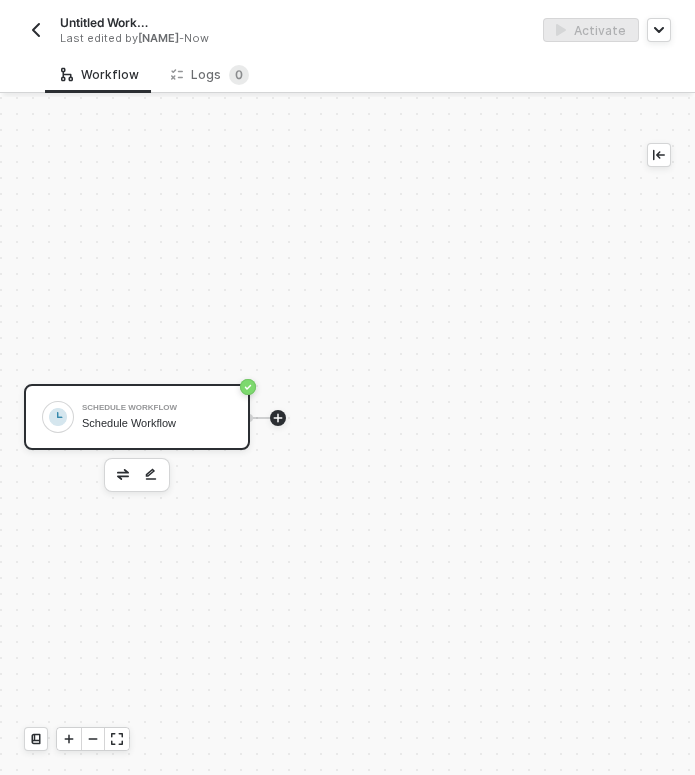 click 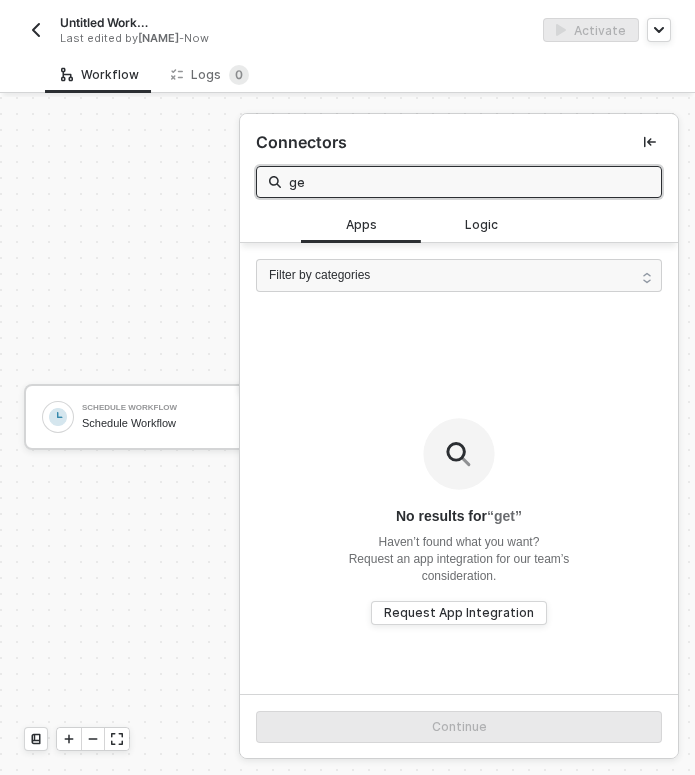 type on "g" 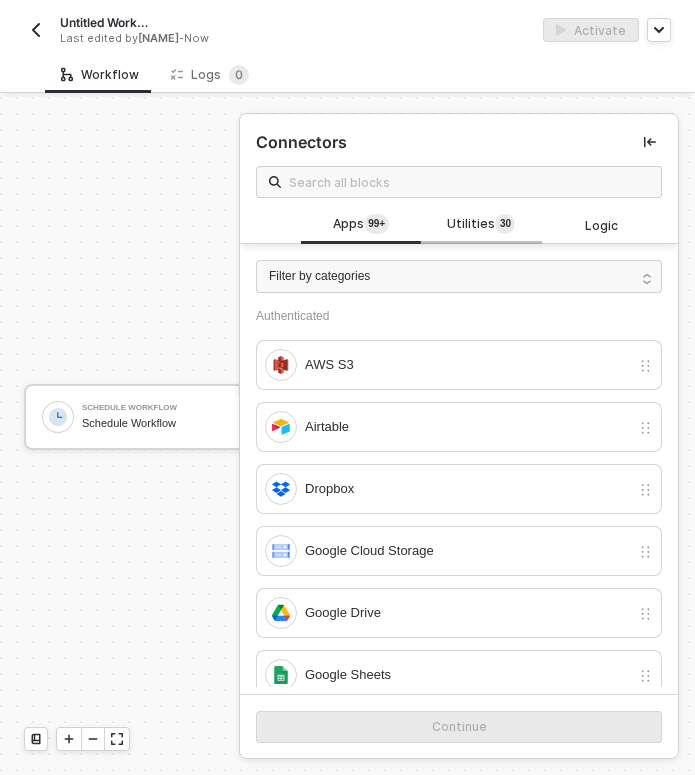 click on "Utilities  3 0" at bounding box center (481, 225) 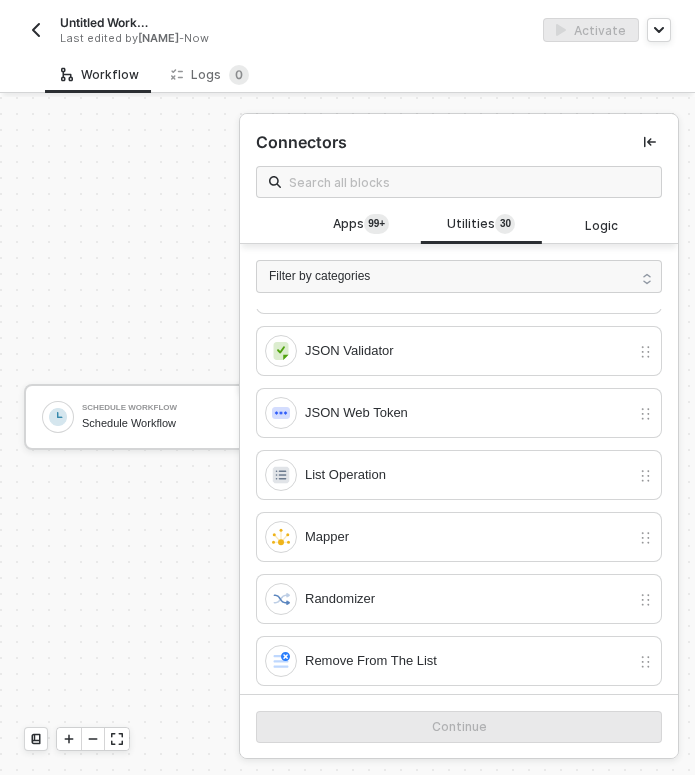 scroll, scrollTop: 866, scrollLeft: 0, axis: vertical 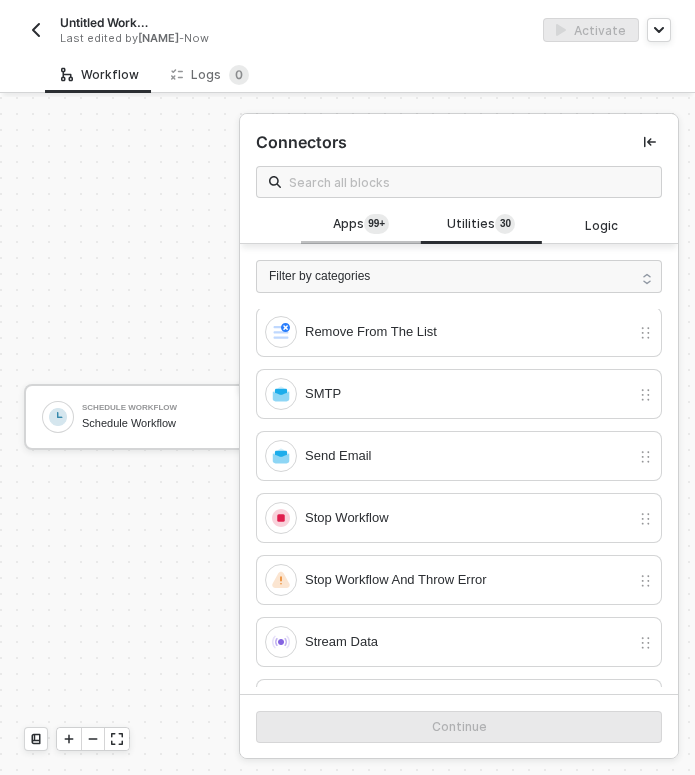 click on "99+" at bounding box center (376, 224) 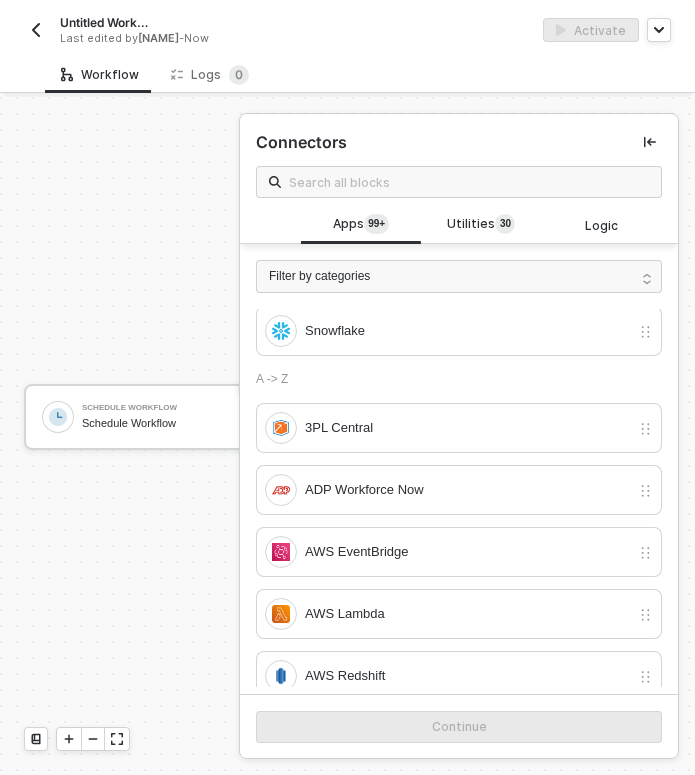 scroll, scrollTop: 655, scrollLeft: 0, axis: vertical 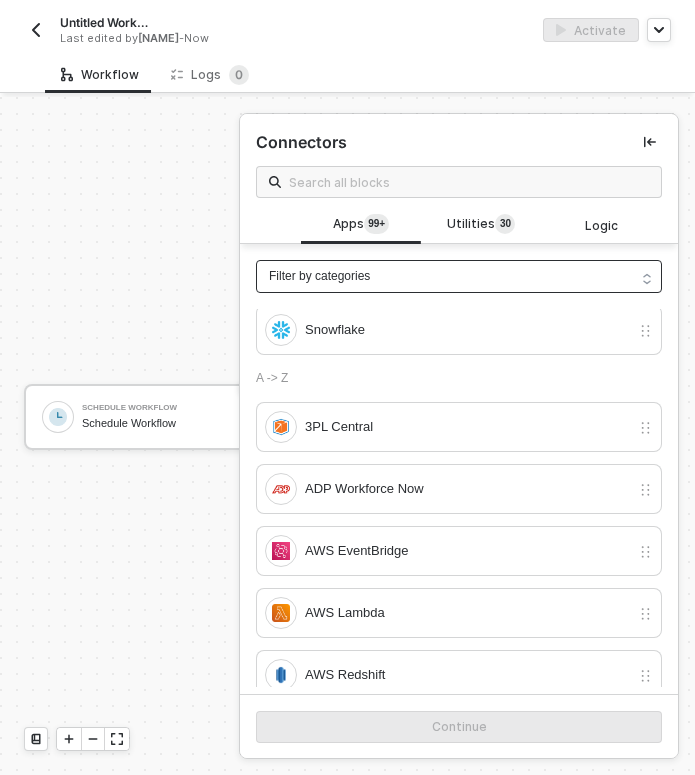 click on "Filter by categories" at bounding box center (459, 276) 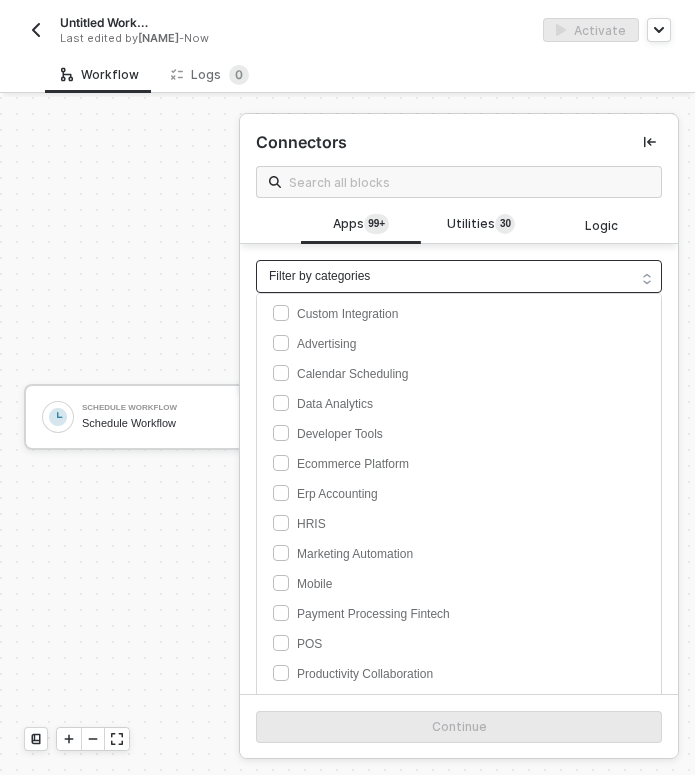 click on "Filter by categories" at bounding box center [459, 276] 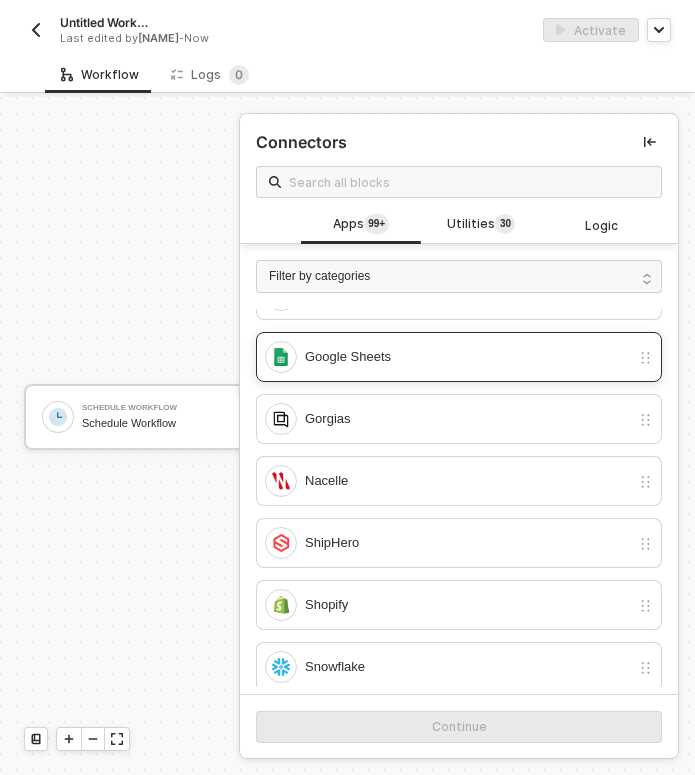 scroll, scrollTop: 258, scrollLeft: 0, axis: vertical 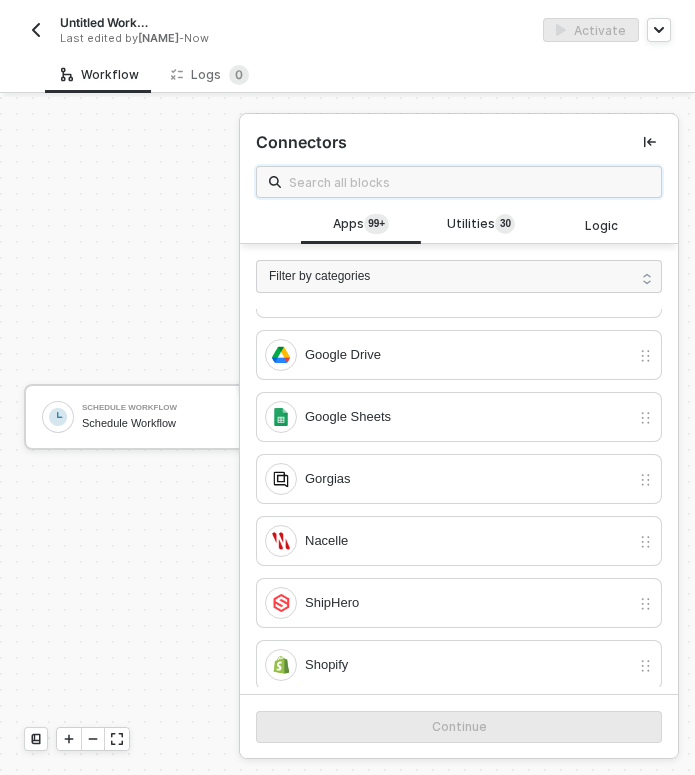 click at bounding box center (469, 182) 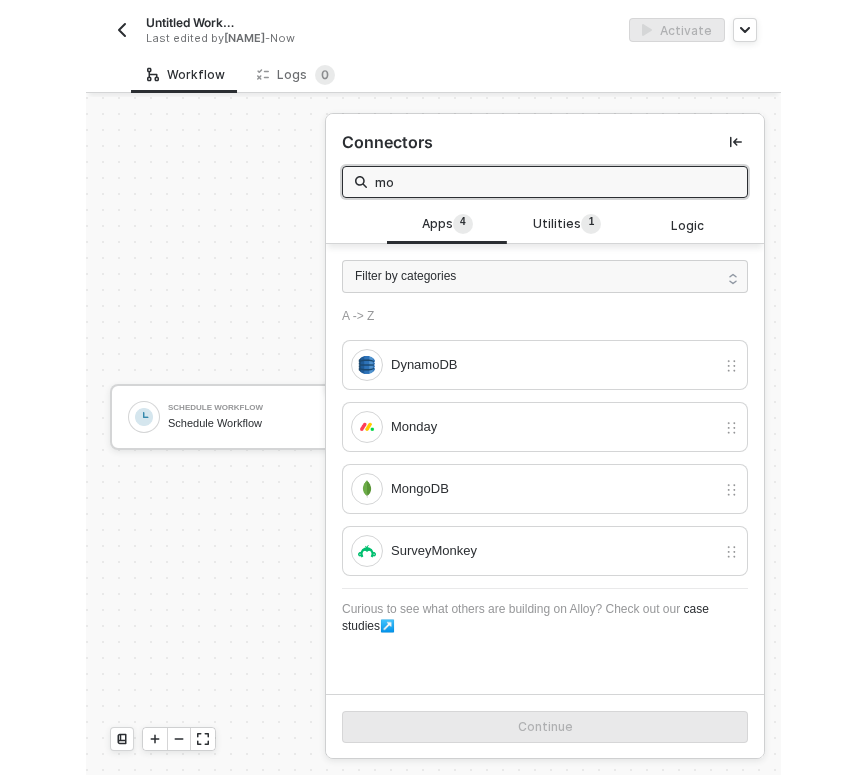 scroll, scrollTop: 0, scrollLeft: 0, axis: both 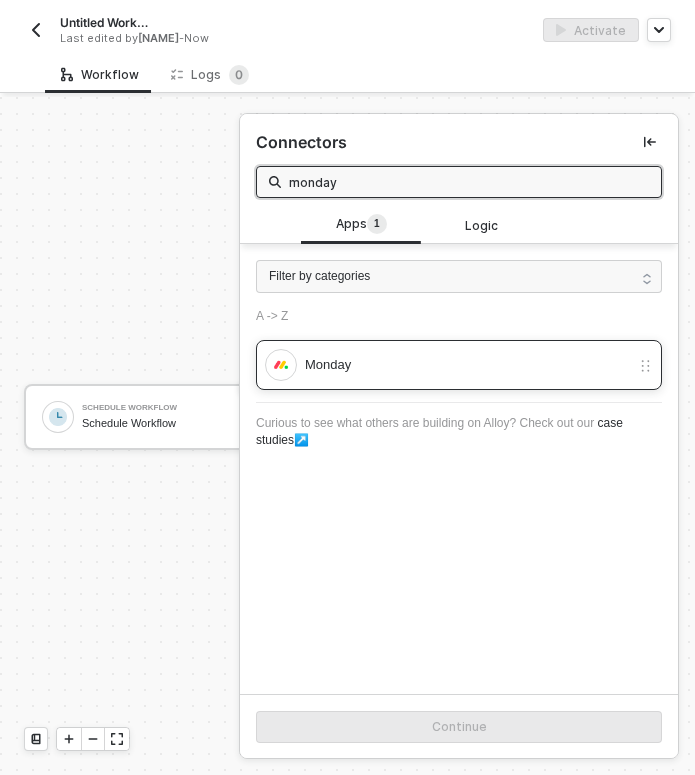type on "monday" 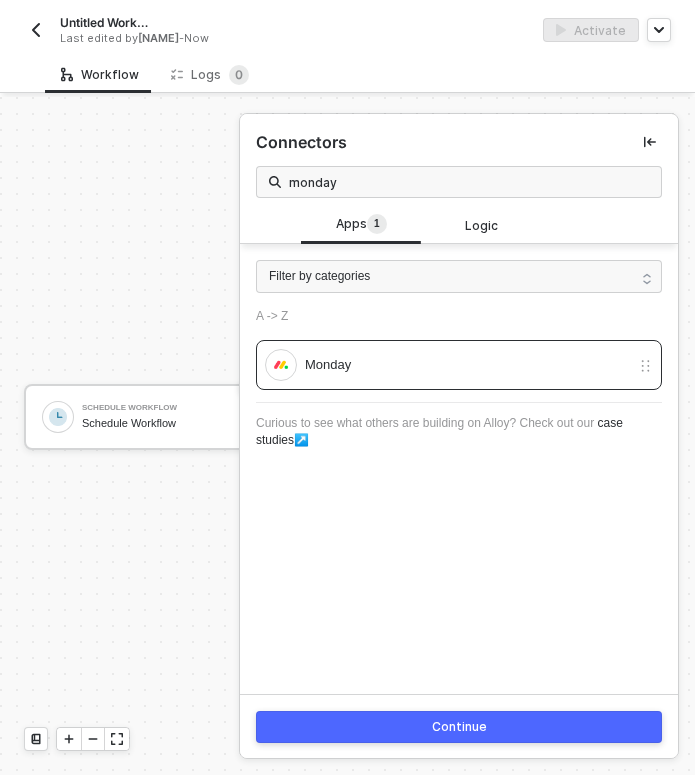 click on "Continue" at bounding box center (459, 726) 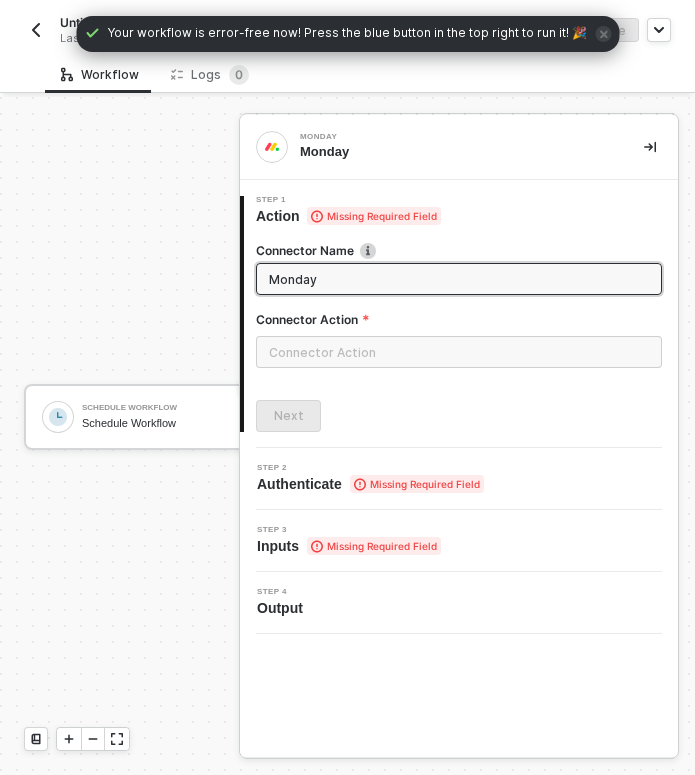 click on "Monday" at bounding box center [457, 279] 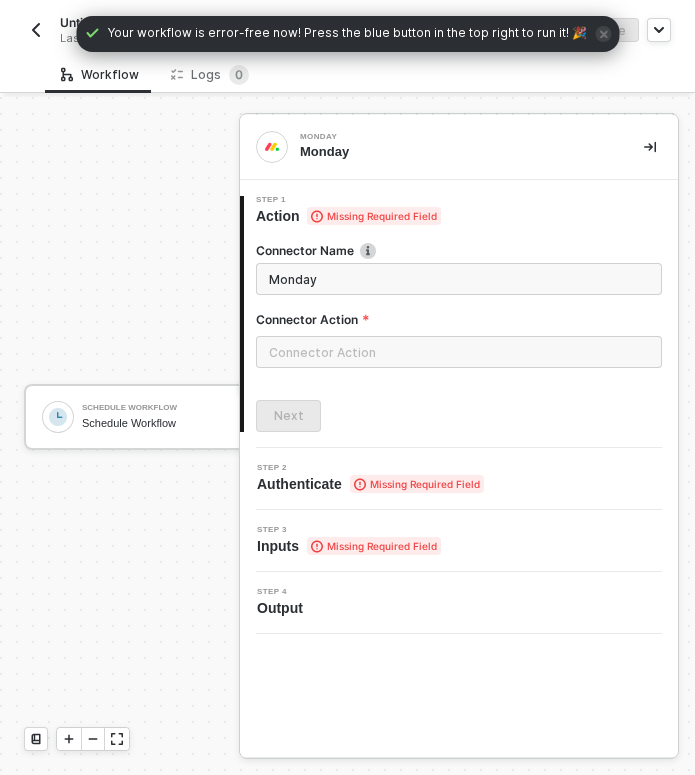 click on "Connector Name Monday Connector Action Next" at bounding box center (459, 329) 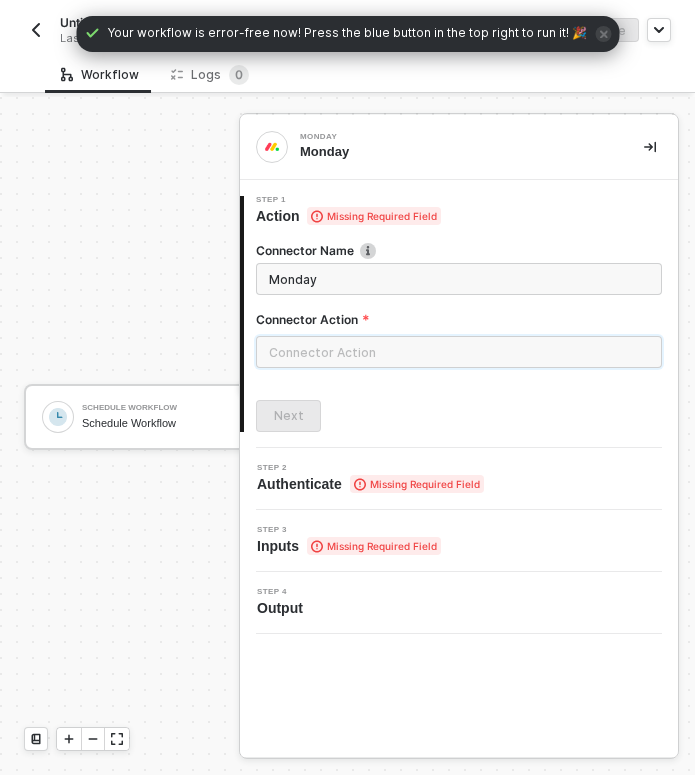 click at bounding box center (459, 352) 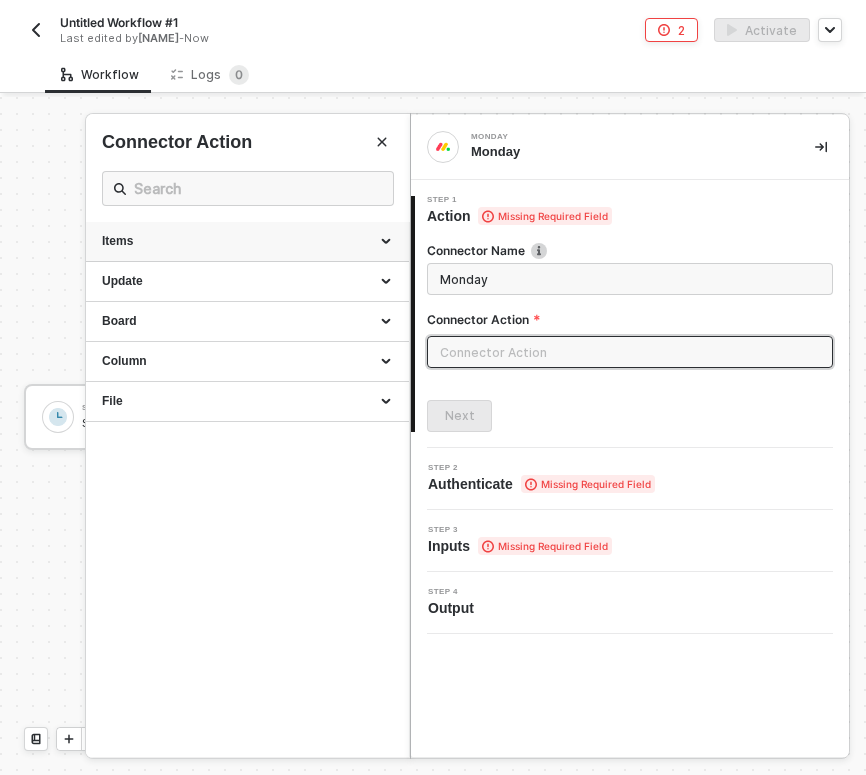 click on "Items" at bounding box center [247, 241] 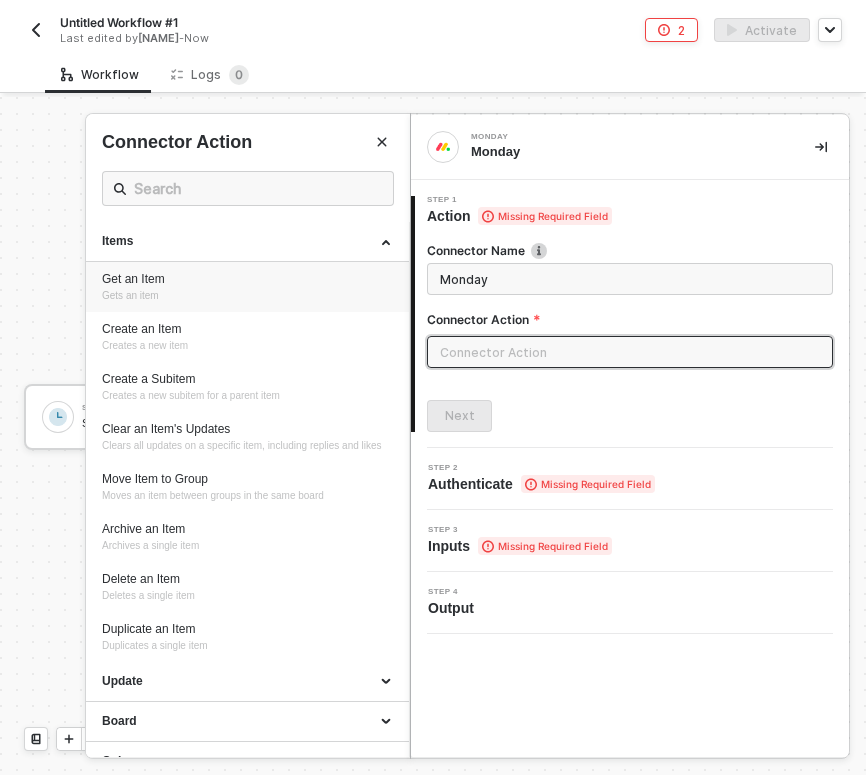 scroll, scrollTop: 0, scrollLeft: 0, axis: both 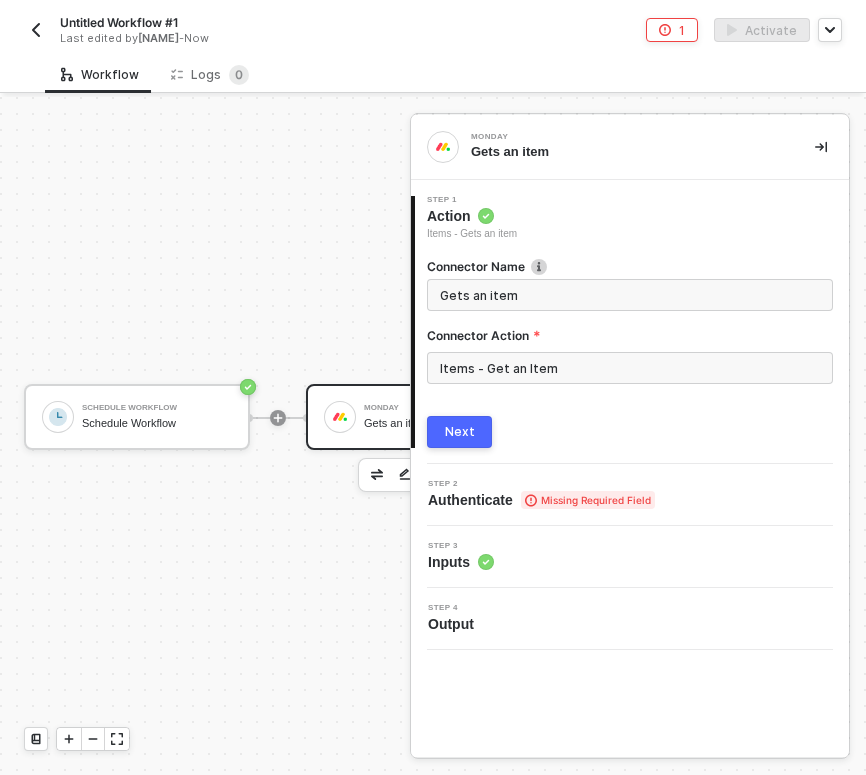 click on "Next" at bounding box center (459, 432) 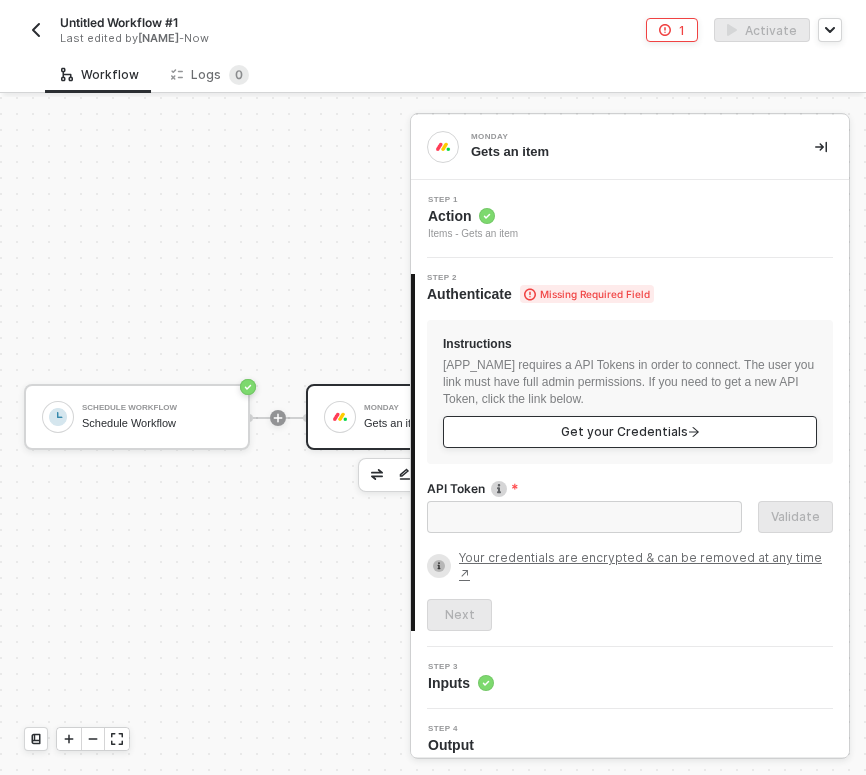 click on "Get your Credentials" at bounding box center [630, 432] 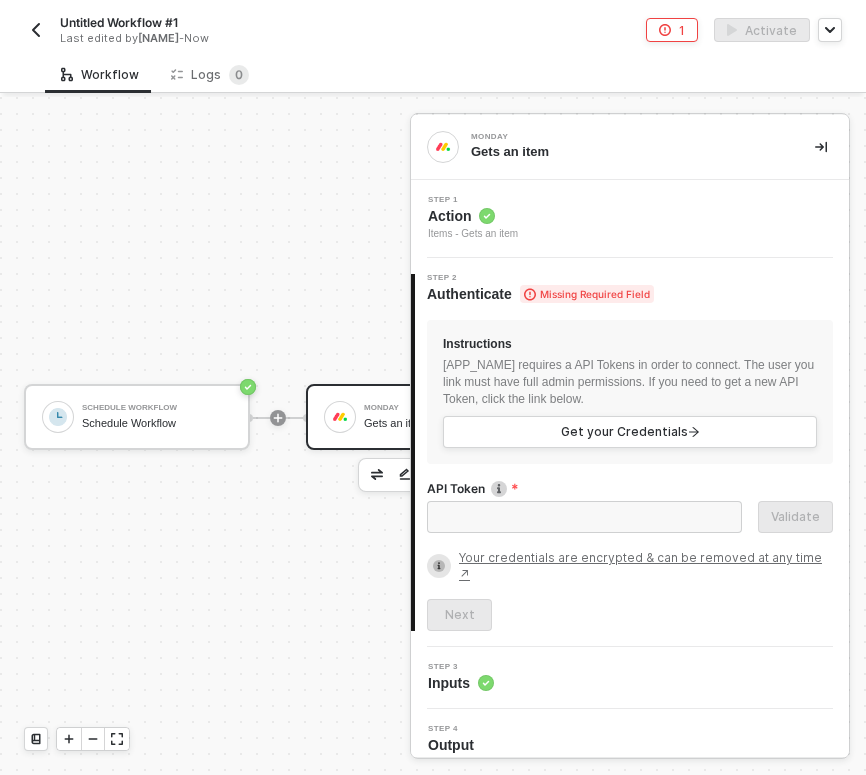 click on "API Token Validate" at bounding box center (630, 514) 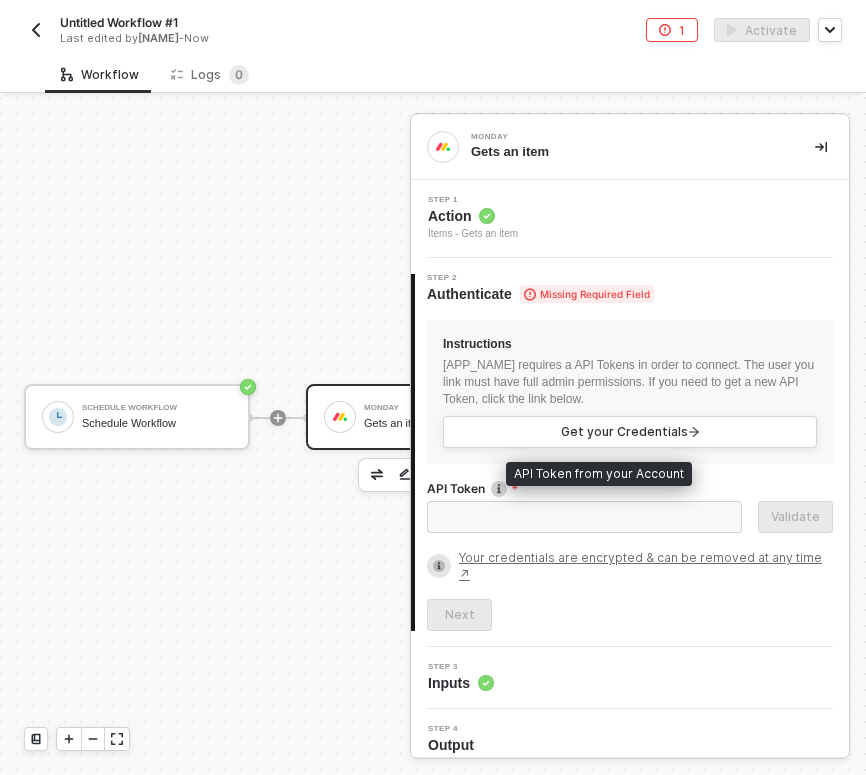 click at bounding box center (499, 489) 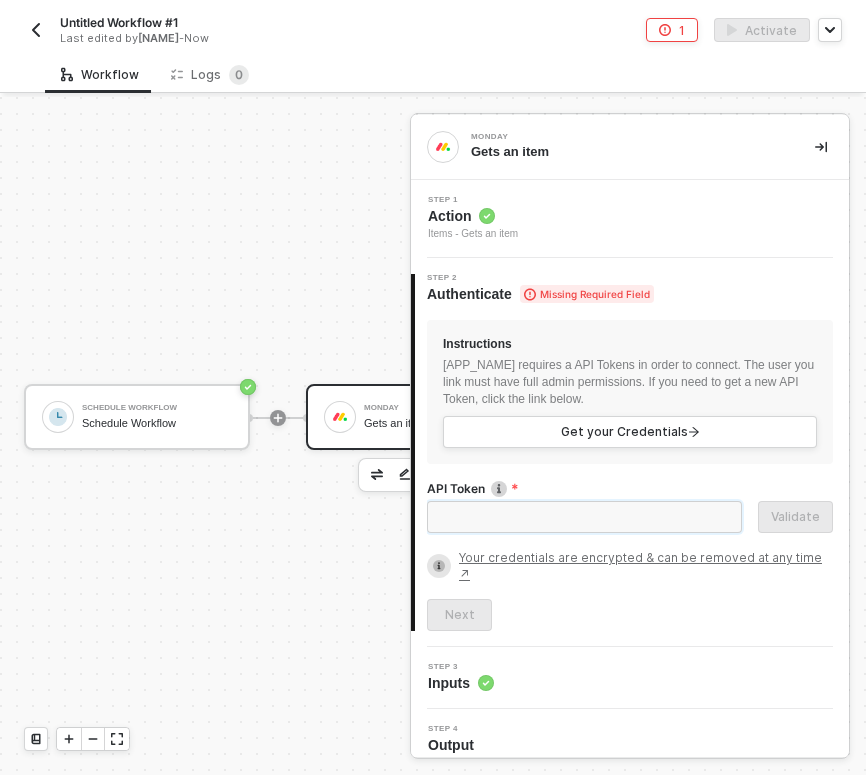 click on "API Token" at bounding box center [584, 517] 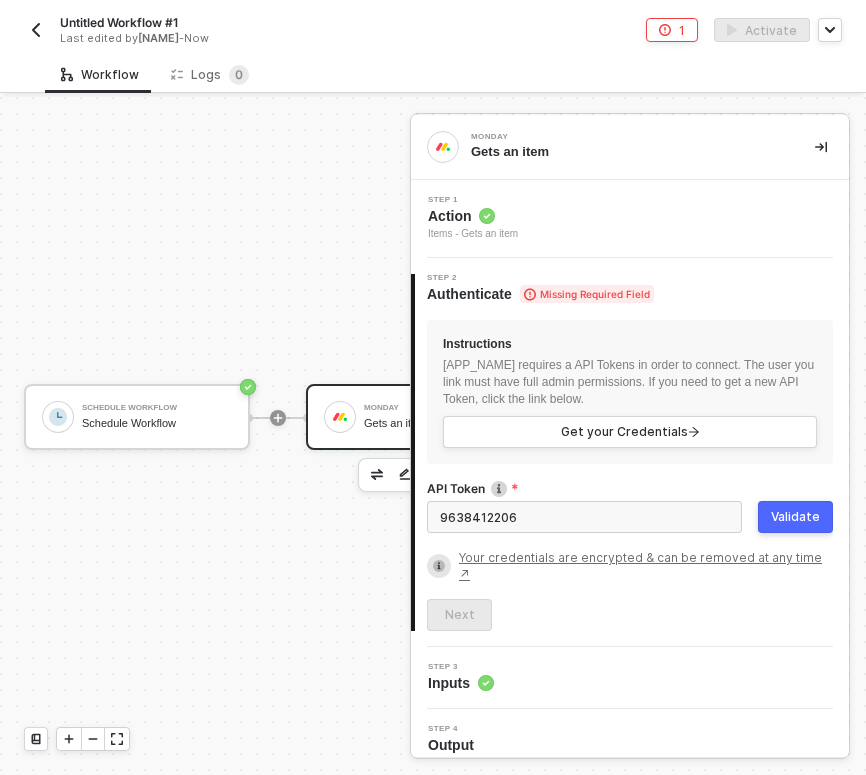 click on "Validate" at bounding box center [795, 517] 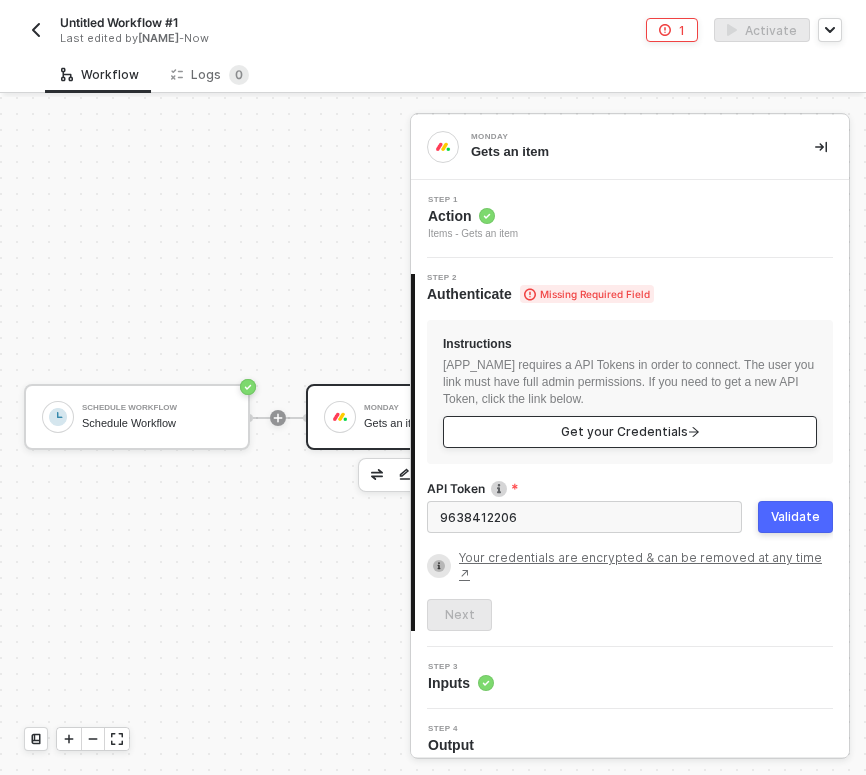 click on "Get your Credentials" at bounding box center (630, 432) 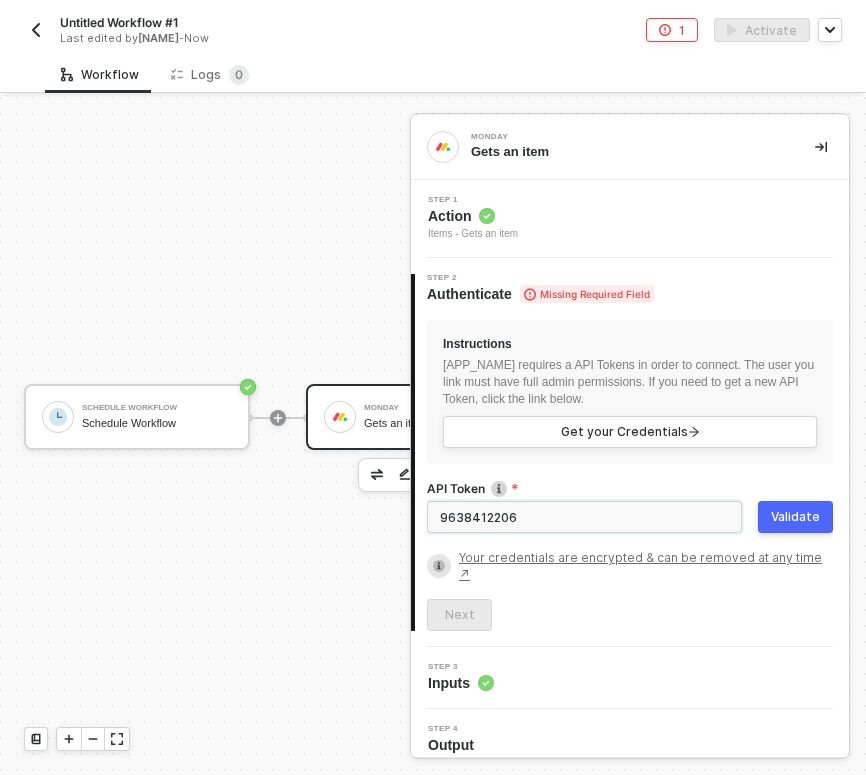 click on "9638412206" at bounding box center [584, 517] 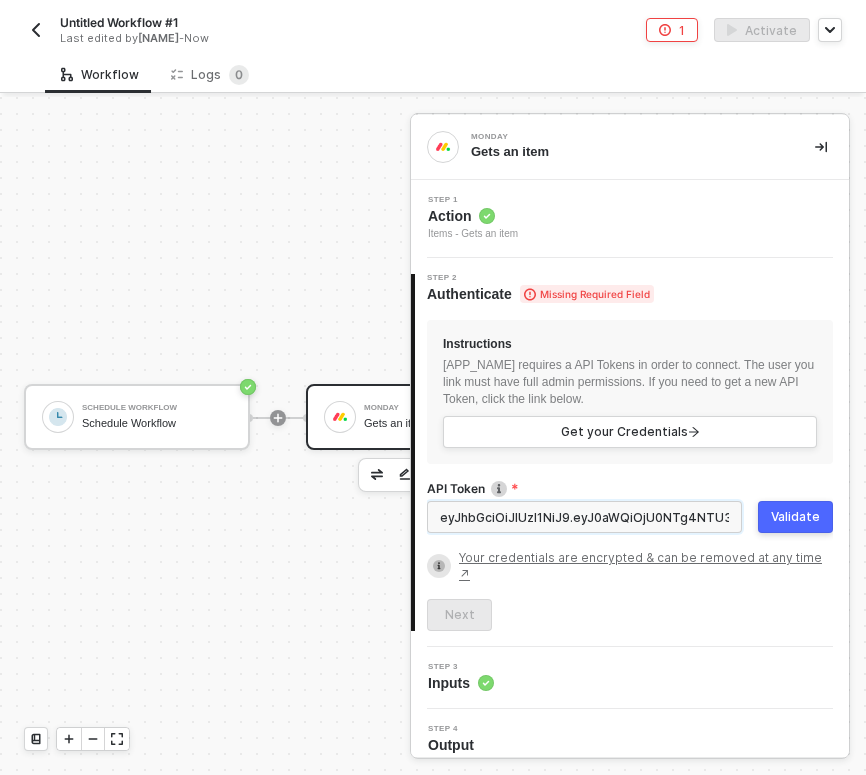 type on "eyJhbGciOiJIUzI1NiJ9.eyJ0aWQiOjU0NTg4NTU3MywiYWFpIjoxMSwidWlkIjo3NzM5MDkyOSwiaWFkIjoiMjAyNS0wOC0wMVQxODo1Mjo0My43NDdaIiwicGVyIjoibWU6d3JpdGUiLCJhY3RpZCI6NDMwMjMwMSwicmduIjoidXNlMSJ9.NiYRvqq6bkfhUWqqCTF9kp2f8Hq-sprd7QND3TfdD1Q" 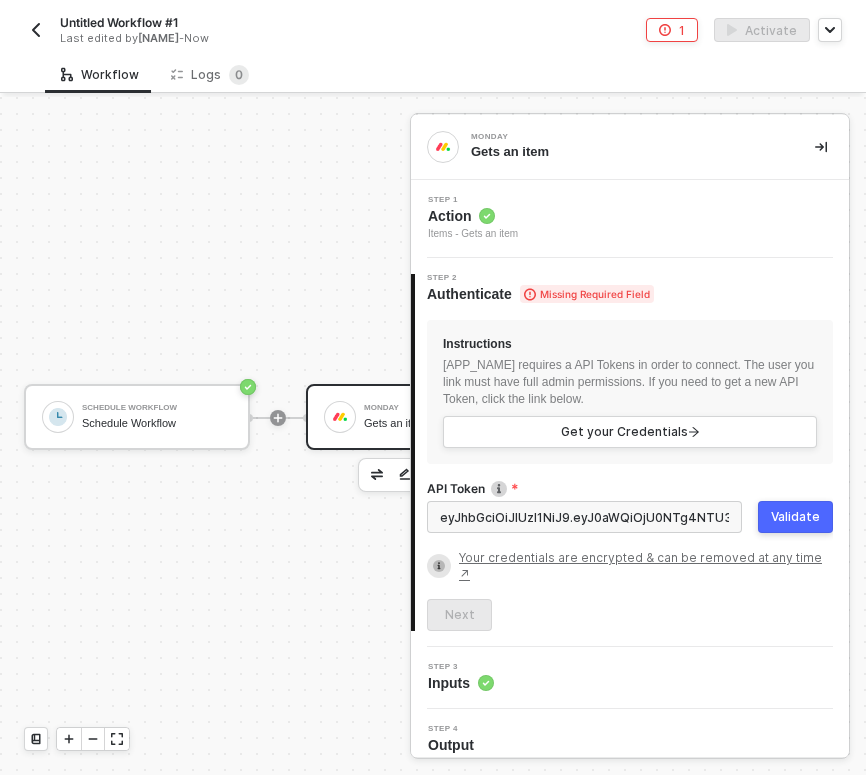 click on "Validate" at bounding box center [795, 517] 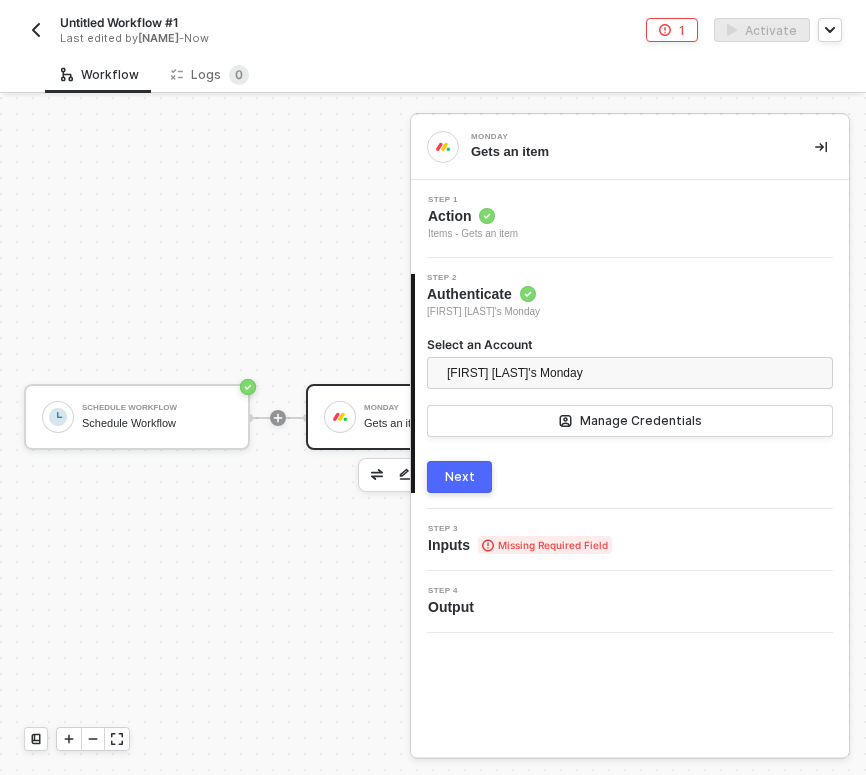 click on "Next" at bounding box center (459, 477) 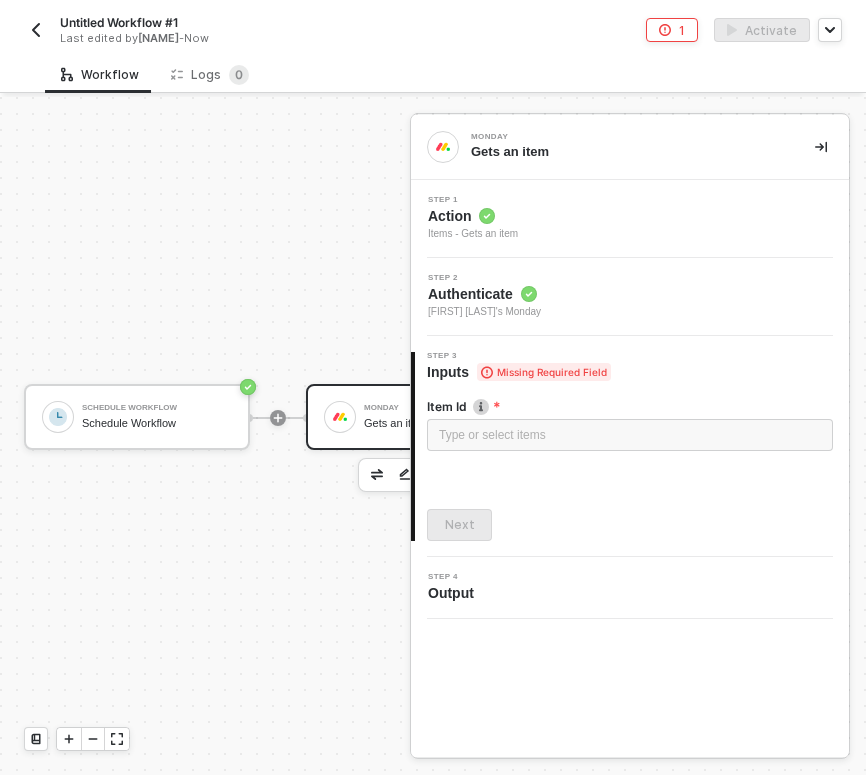 click on "Missing Required Field" at bounding box center [544, 372] 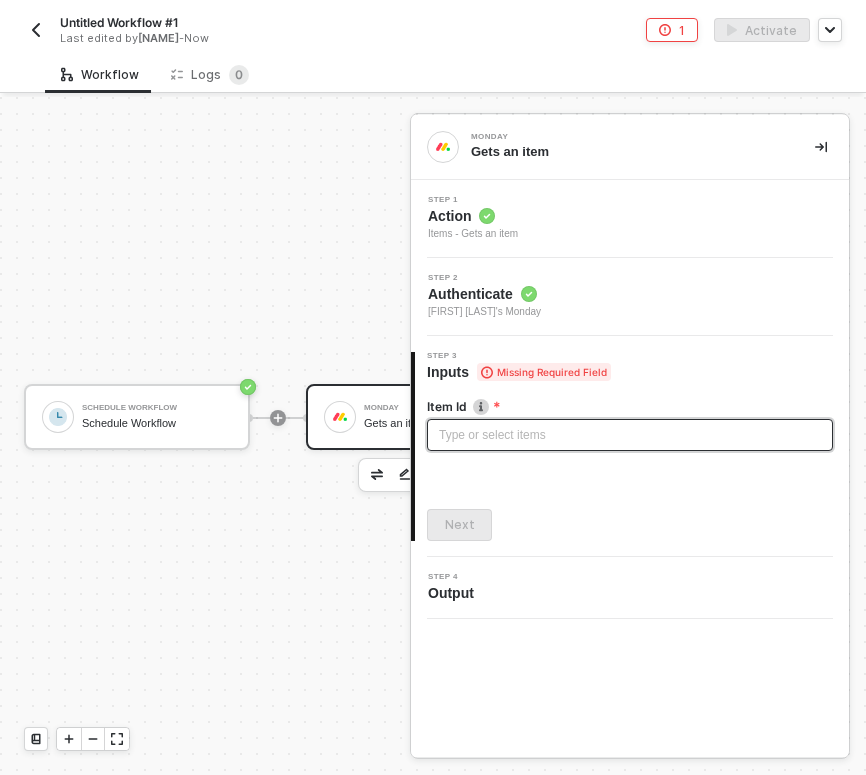 click on "Type or select items ﻿" at bounding box center (630, 435) 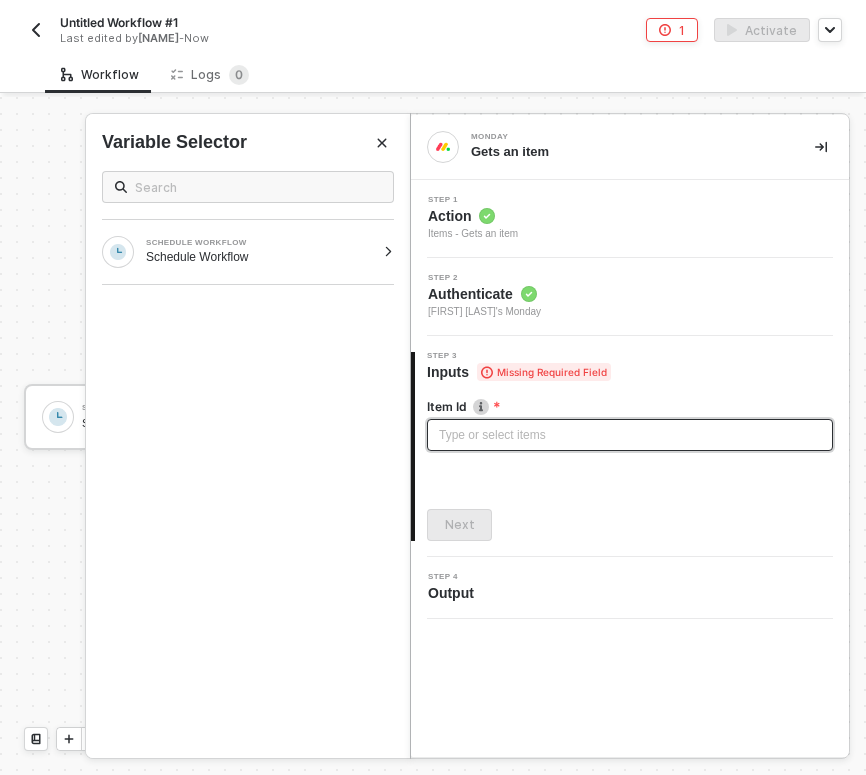 click on "Type or select items ﻿" at bounding box center (630, 435) 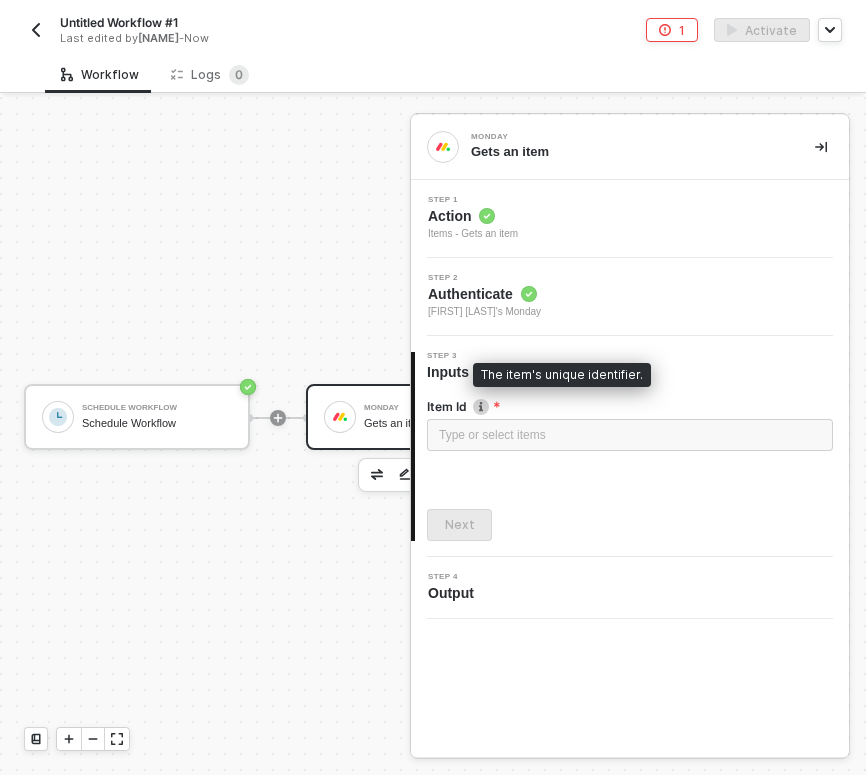 click at bounding box center [481, 407] 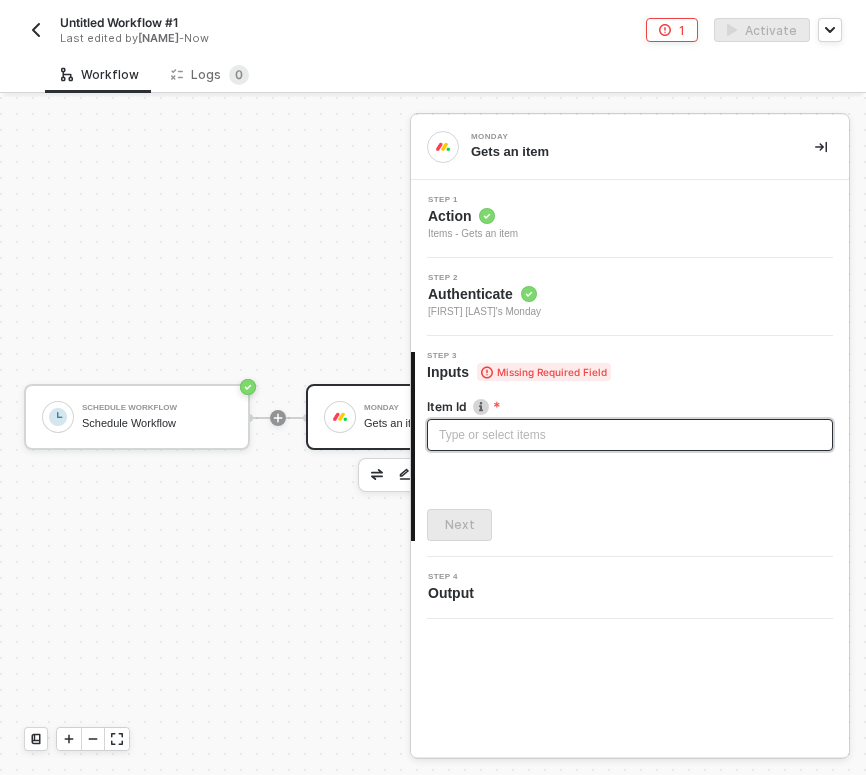 click on "Type or select items ﻿" at bounding box center (630, 435) 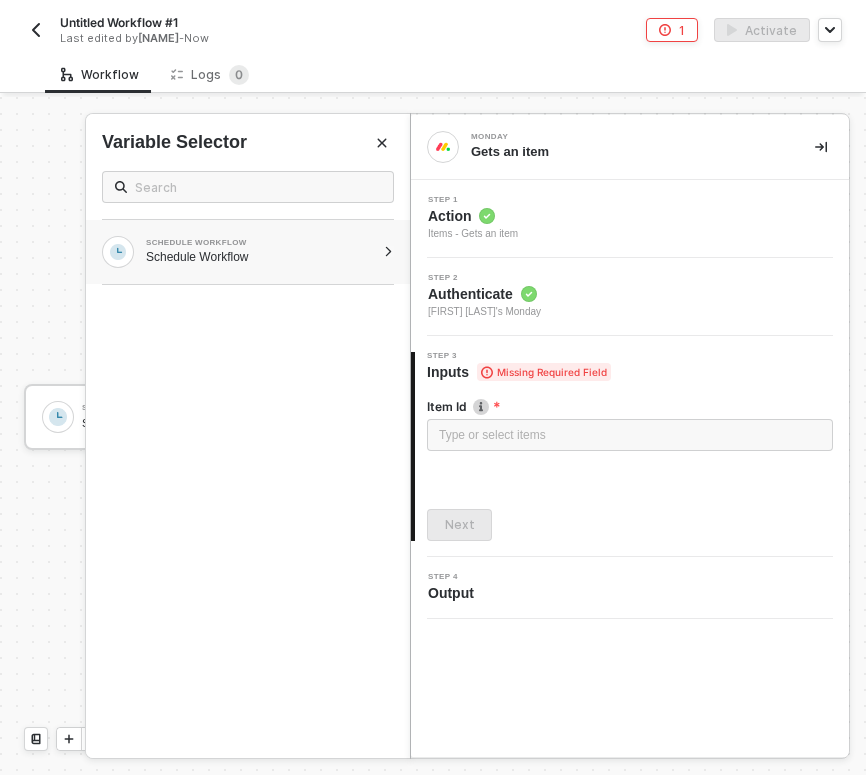 click on "SCHEDULE WORKFLOW Schedule Workflow" at bounding box center (248, 252) 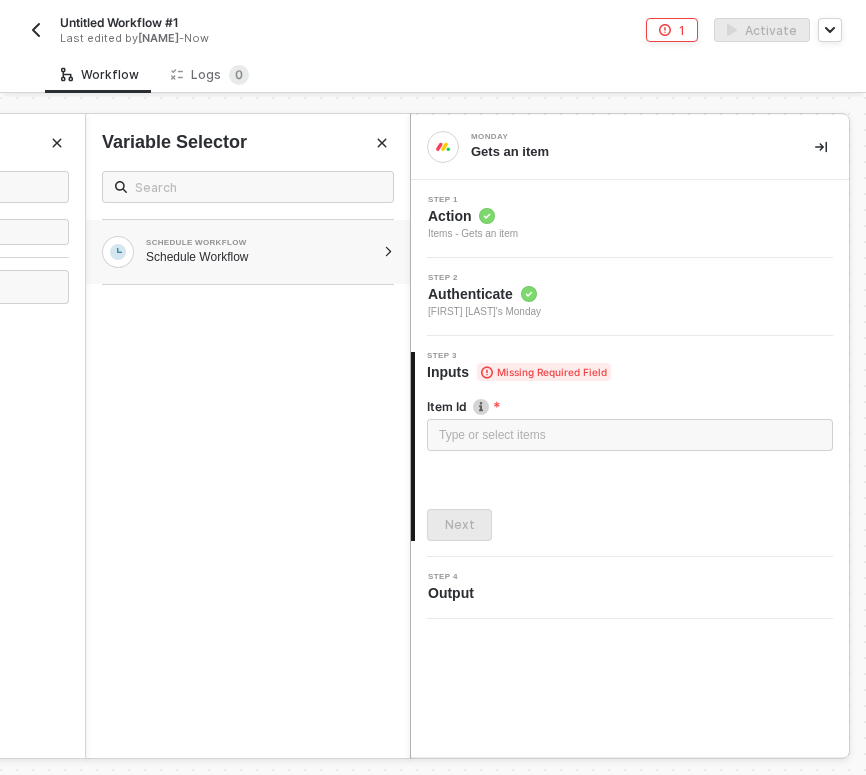 click on "Schedule Workflow" at bounding box center (260, 257) 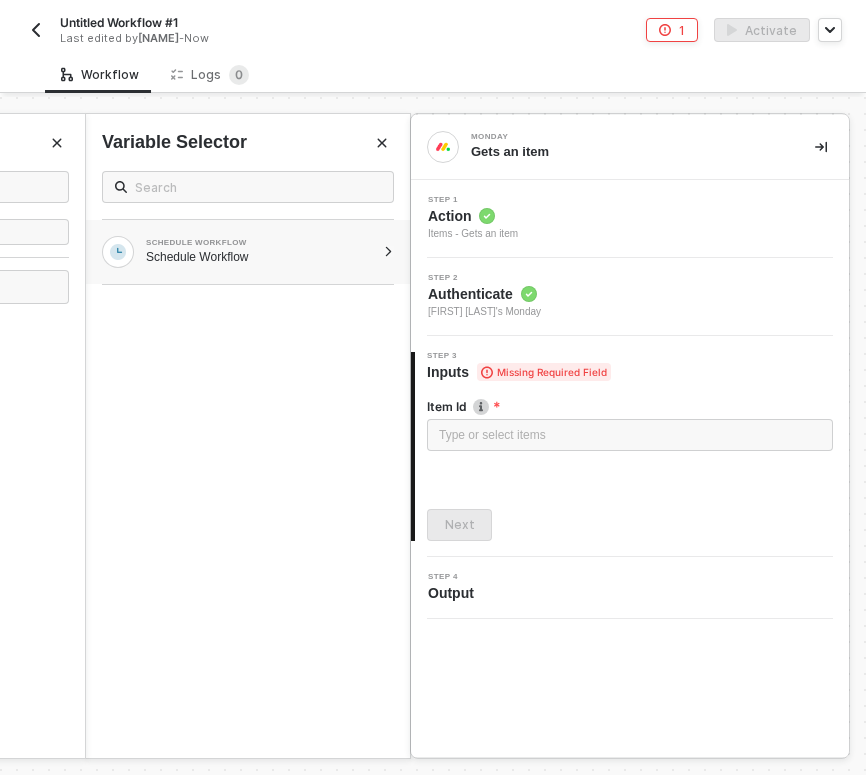 click on "Step 1 Action    Items - Gets an item" at bounding box center [630, 219] 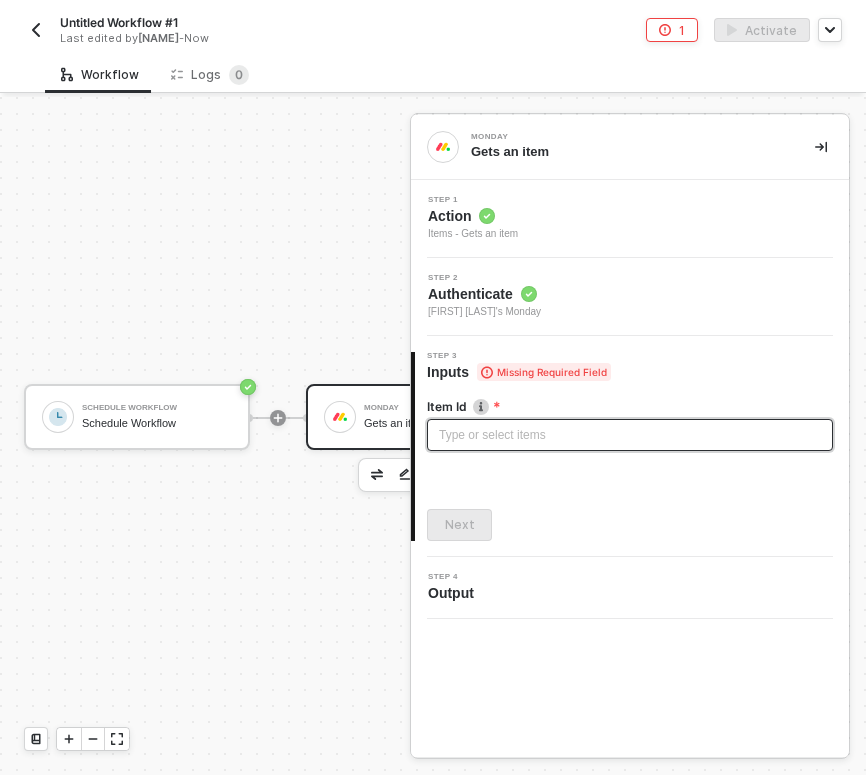 click on "Type or select items ﻿" at bounding box center (630, 435) 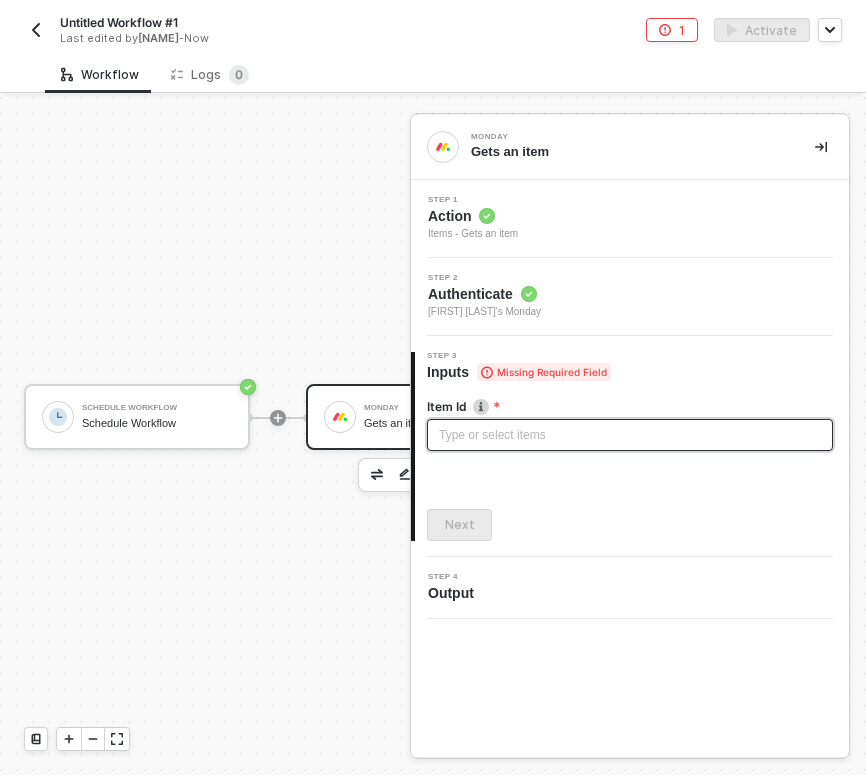 click on "Type or select items ﻿" at bounding box center [630, 437] 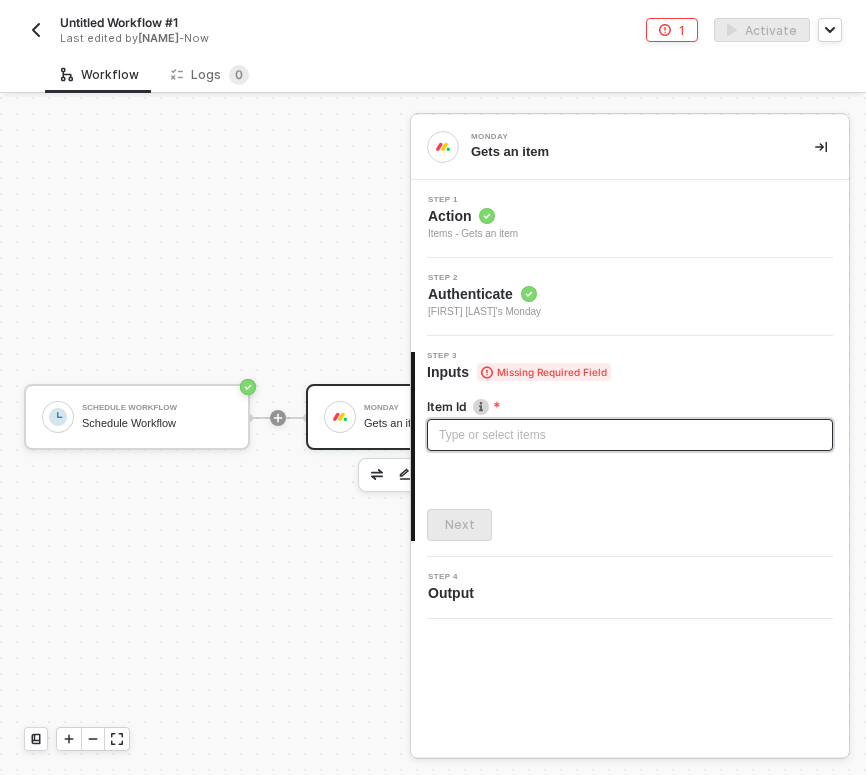 click on "Type or select items ﻿" at bounding box center [630, 435] 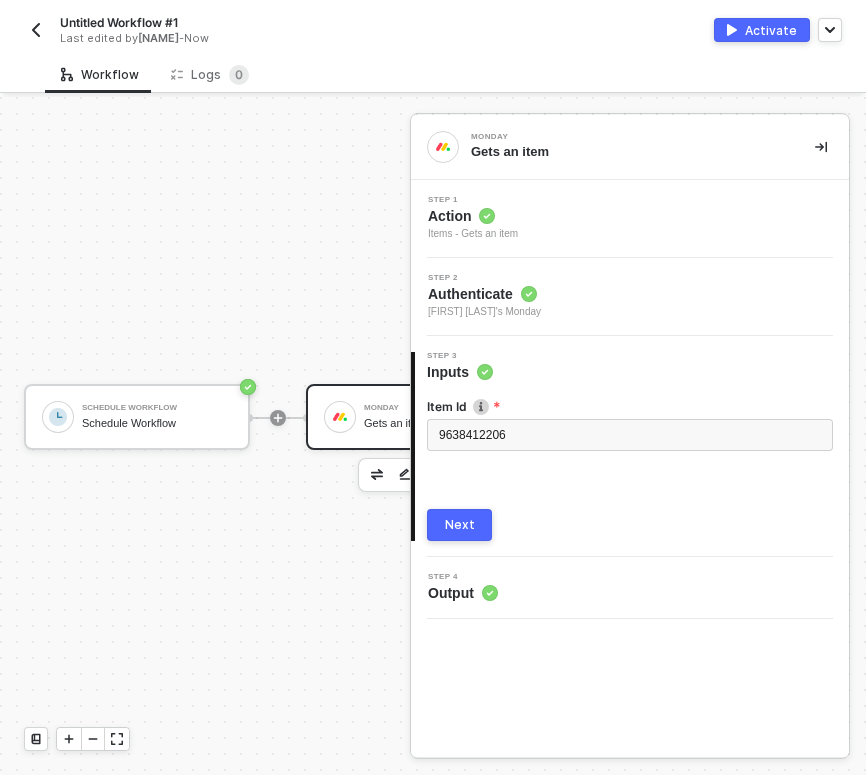 click on "Next" at bounding box center (460, 525) 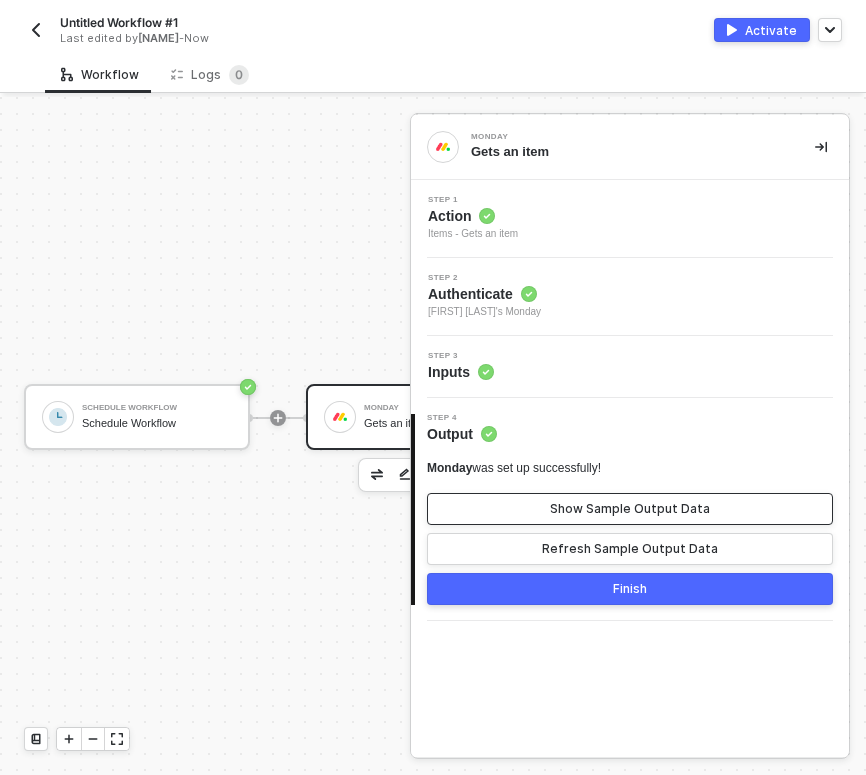 click on "Show Sample Output Data" at bounding box center [630, 509] 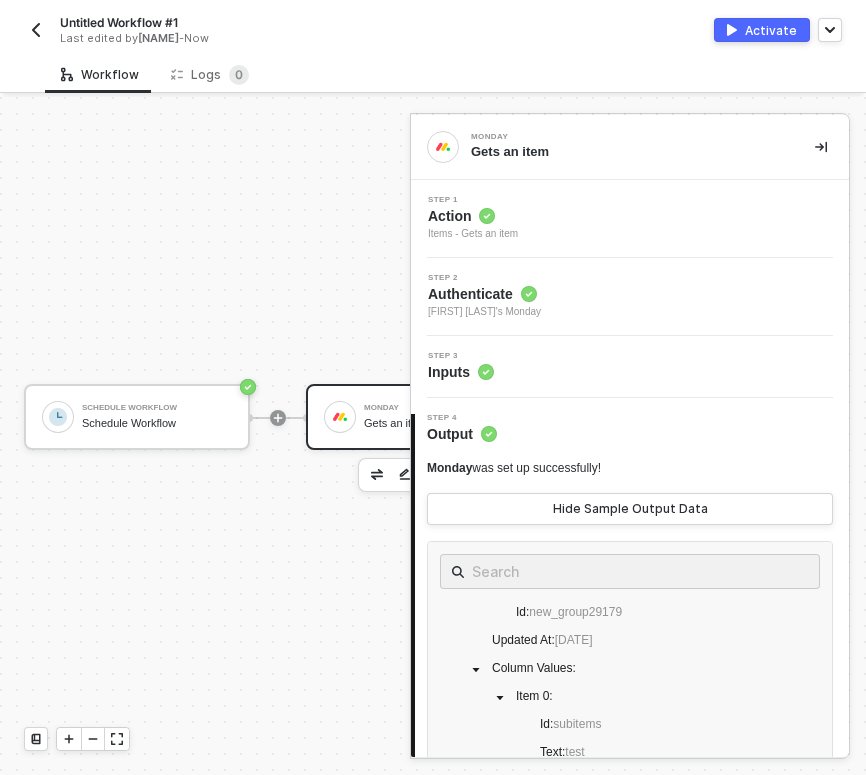 scroll, scrollTop: 476, scrollLeft: 0, axis: vertical 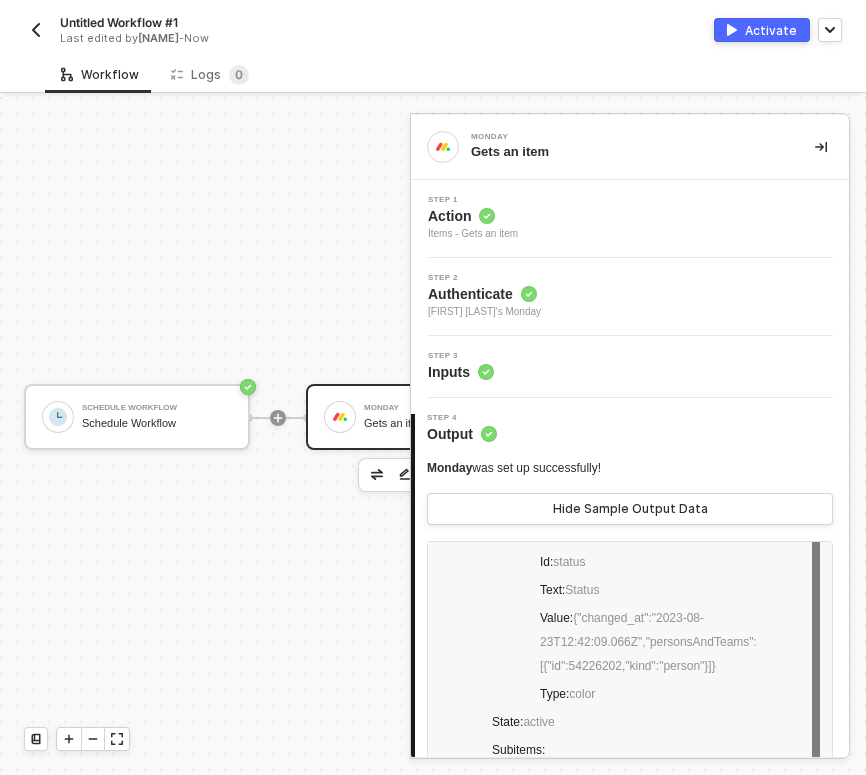 click on "Monday  was set up successfully! Hide Sample Output Data Id :  new_group29179 Updated At :  2023-09-13T20:56:53Z Column Values :  Item 0 :  Id :  subitems Text :  test Value :  {"changed_at":"2023-08-23T12:42:09.066Z","personsAndTeams":[{"id":54226202,"kind":"person"}]} Type :  subtasks Item 1 :  Id :  people0 Text :  Owner Value :  {"changed_at":"2023-08-23T12:42:09.066Z","personsAndTeams":[{"id":54226202,"kind":"person"}]} Type :  multiple-person Item 2 :  Id :  status Text :  Status Value :  {"changed_at":"2023-08-23T12:42:09.066Z","personsAndTeams":[{"id":54226202,"kind":"person"}]} Type :  color State :  active Subitems :  Subscribers :  Item 0 :  Id :  19707448 Updates :  Refresh Sample Output Data Finish" at bounding box center [630, 707] 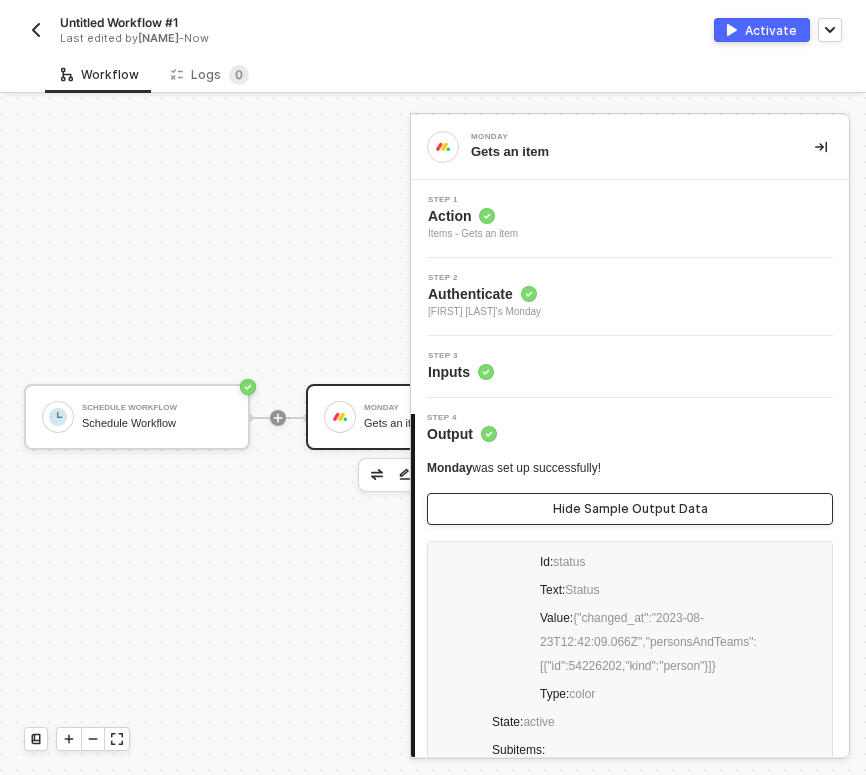 click on "Hide Sample Output Data" at bounding box center (630, 509) 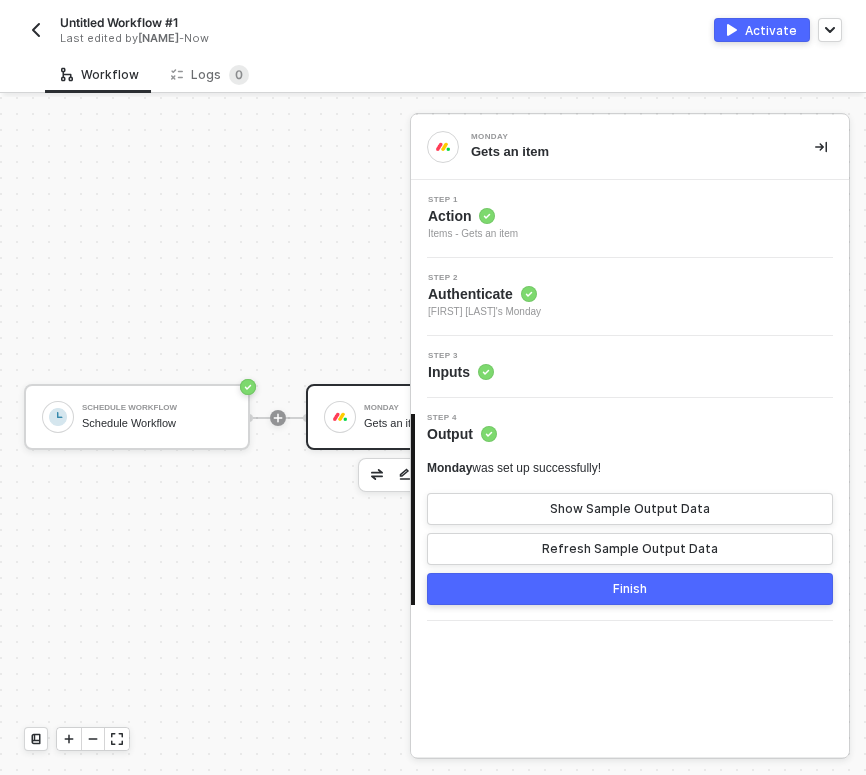 click on "Finish" at bounding box center [630, 589] 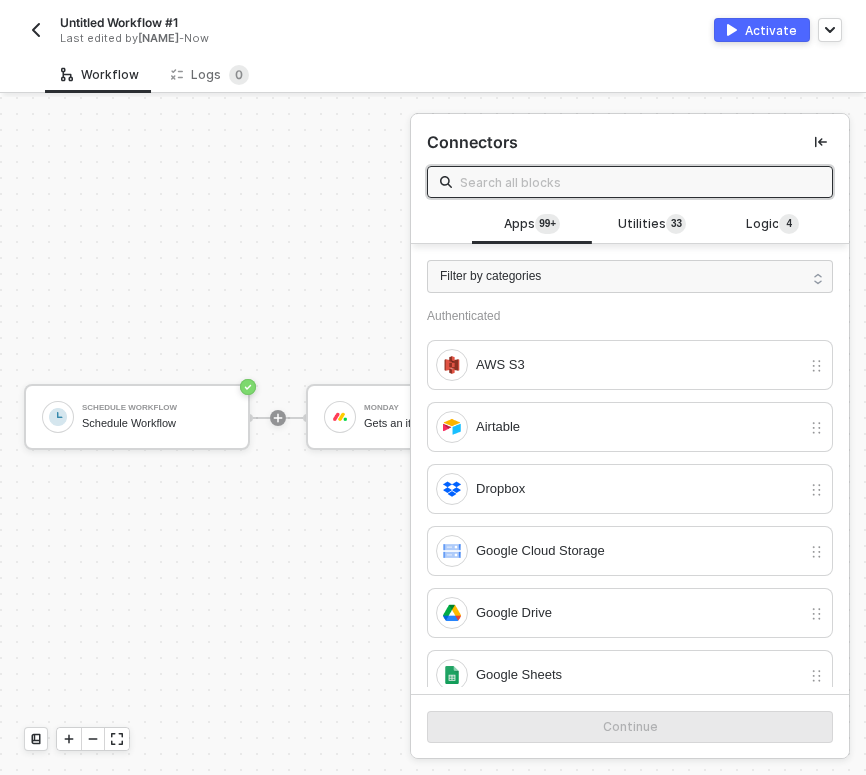 click at bounding box center [278, 418] 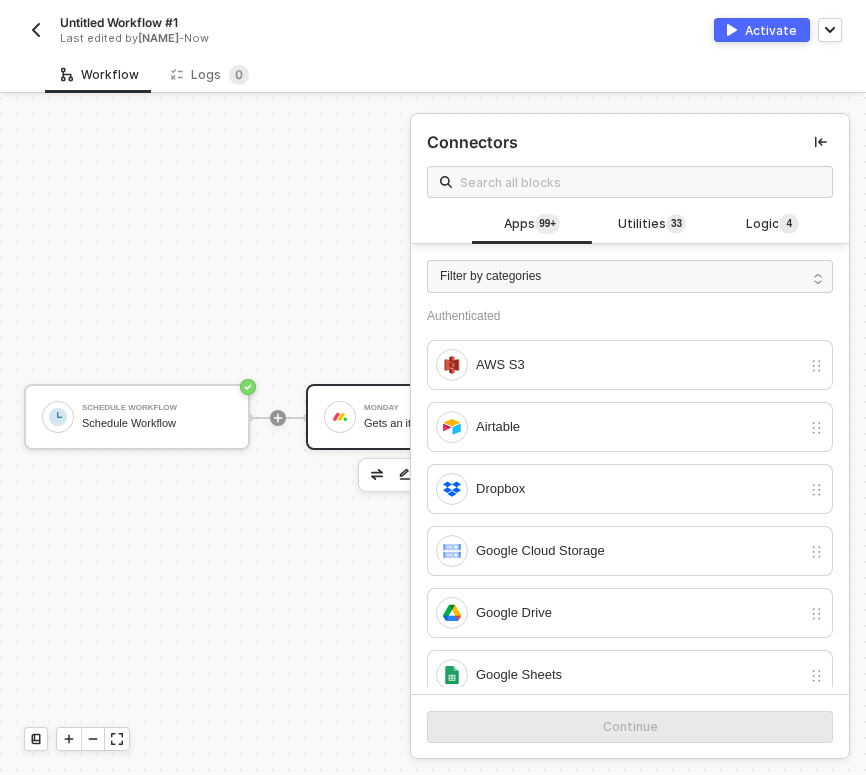 click on "Monday Gets an item" at bounding box center [419, 417] 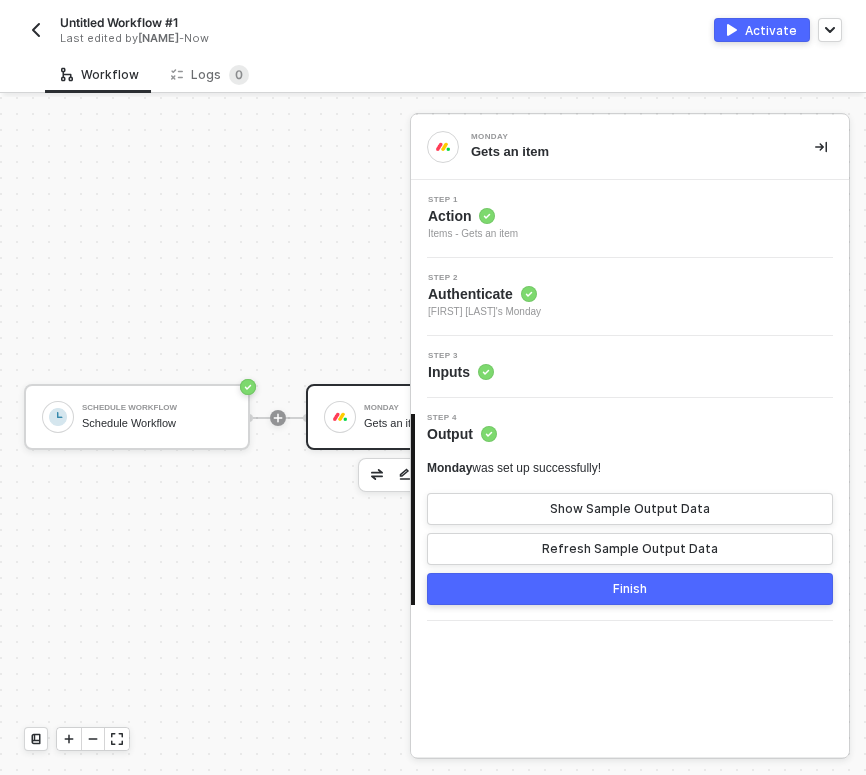 click on "Step 3 Inputs" at bounding box center [632, 367] 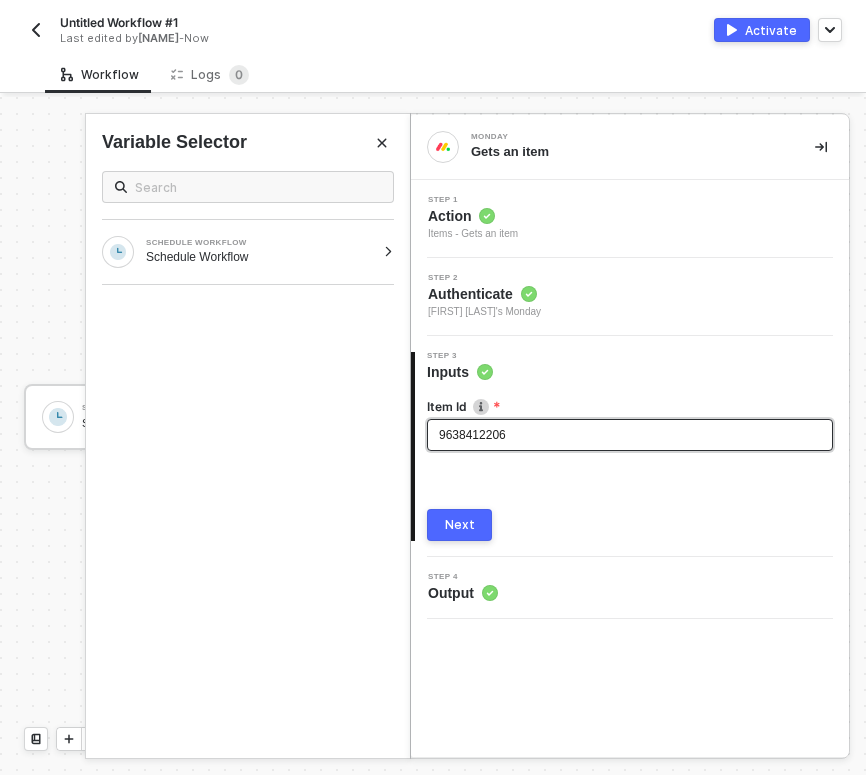 click on "9638412206" at bounding box center (630, 435) 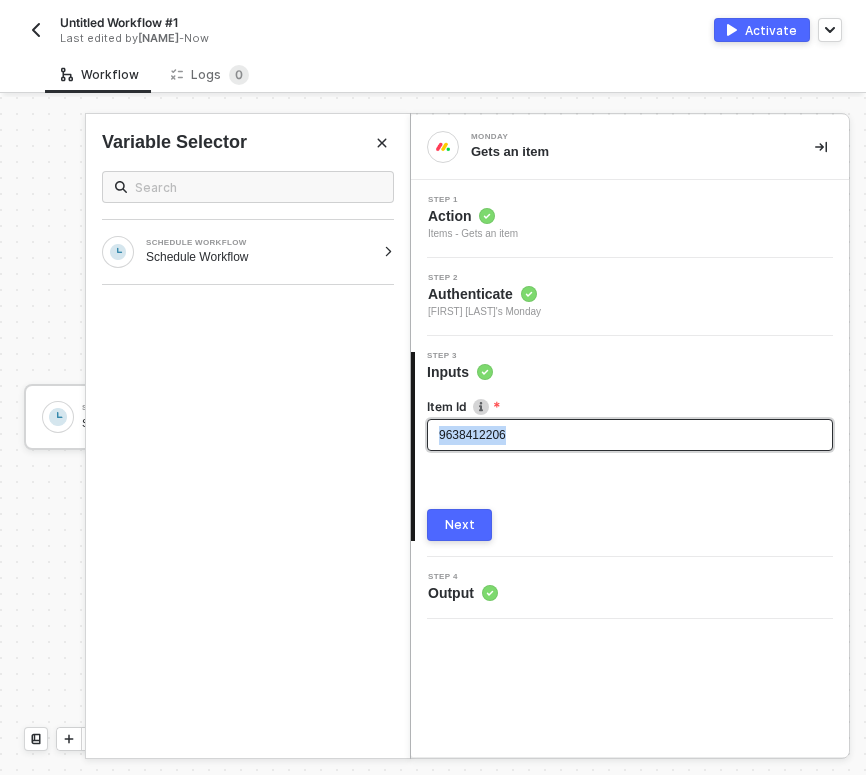 click on "9638412206" at bounding box center [630, 435] 